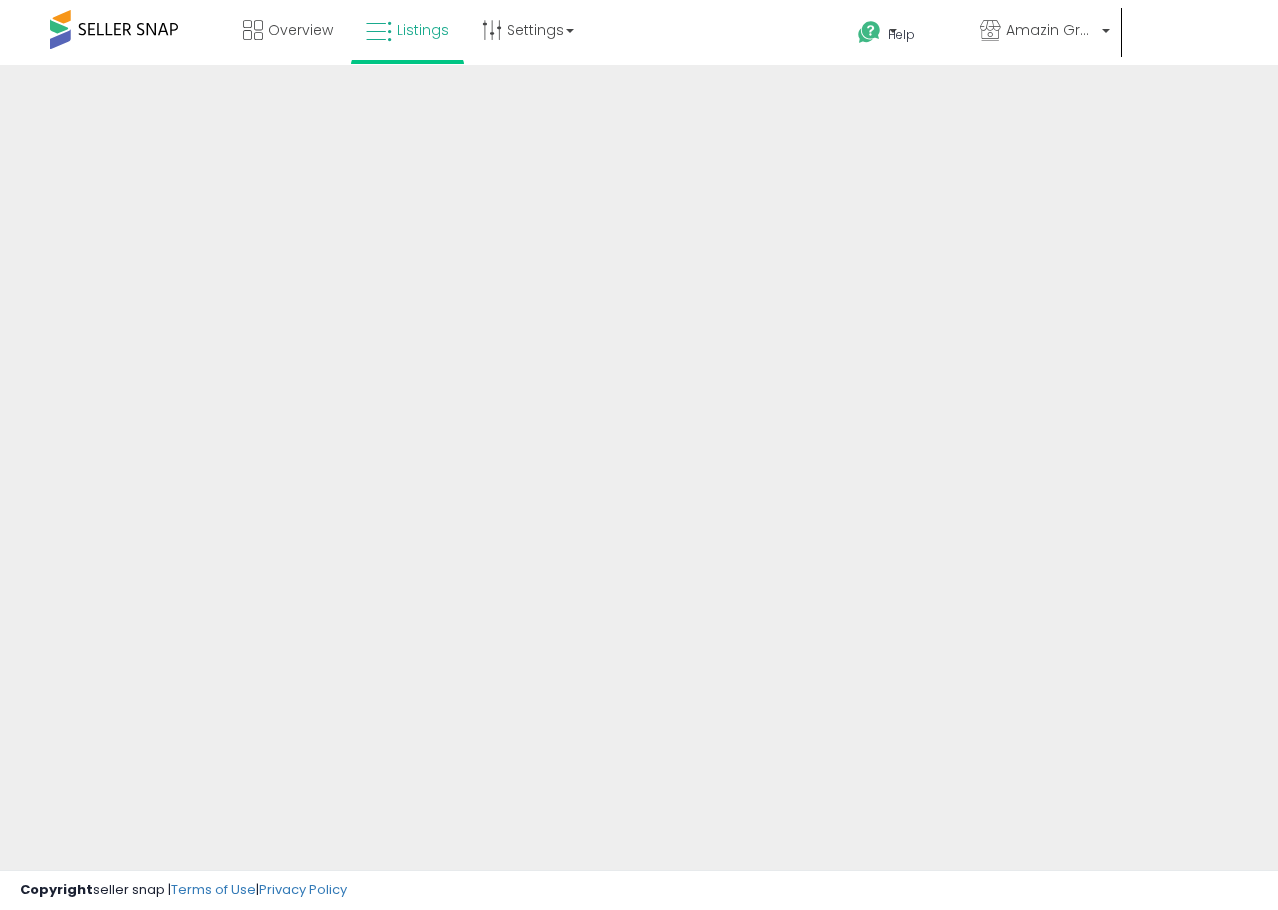 scroll, scrollTop: 0, scrollLeft: 0, axis: both 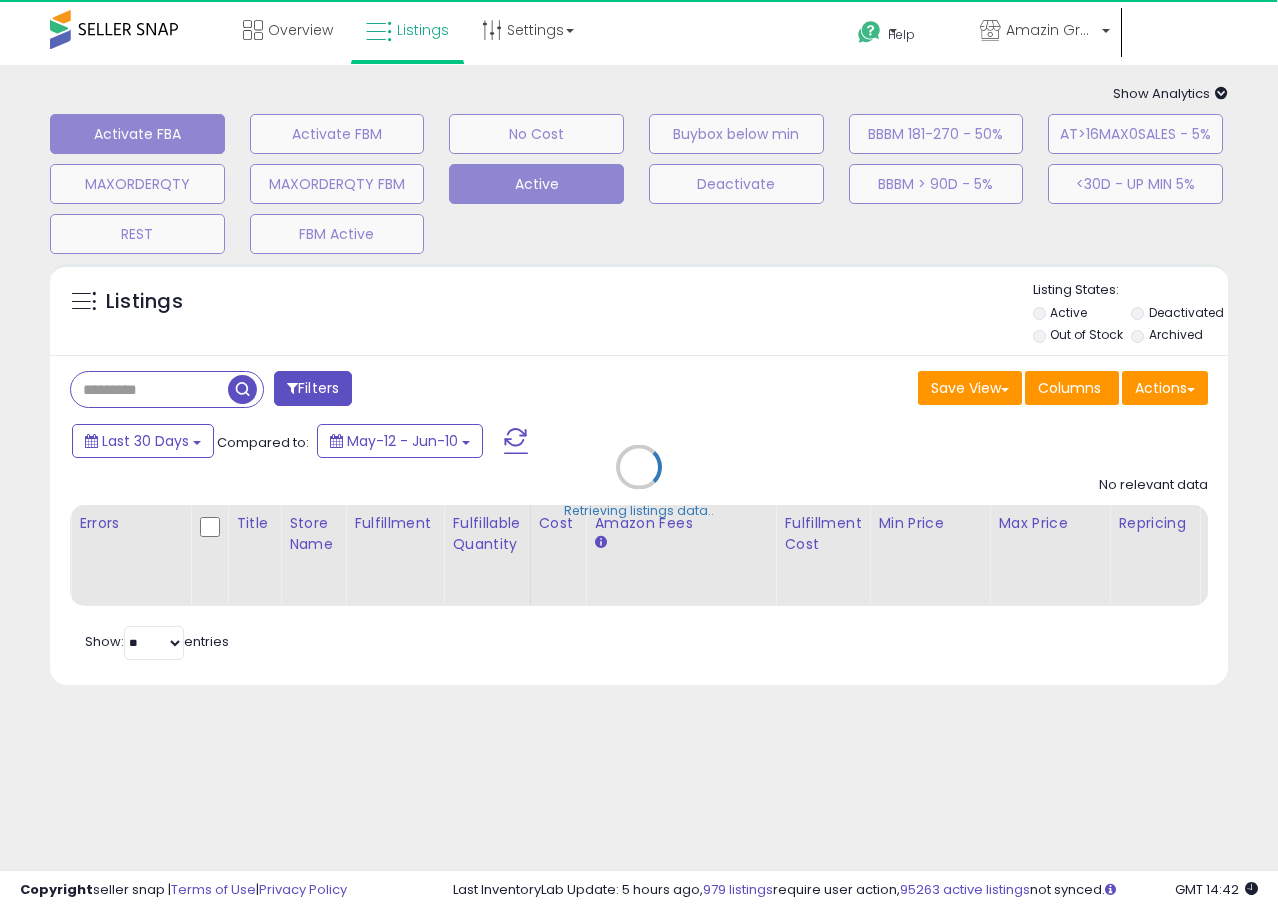 type on "*****" 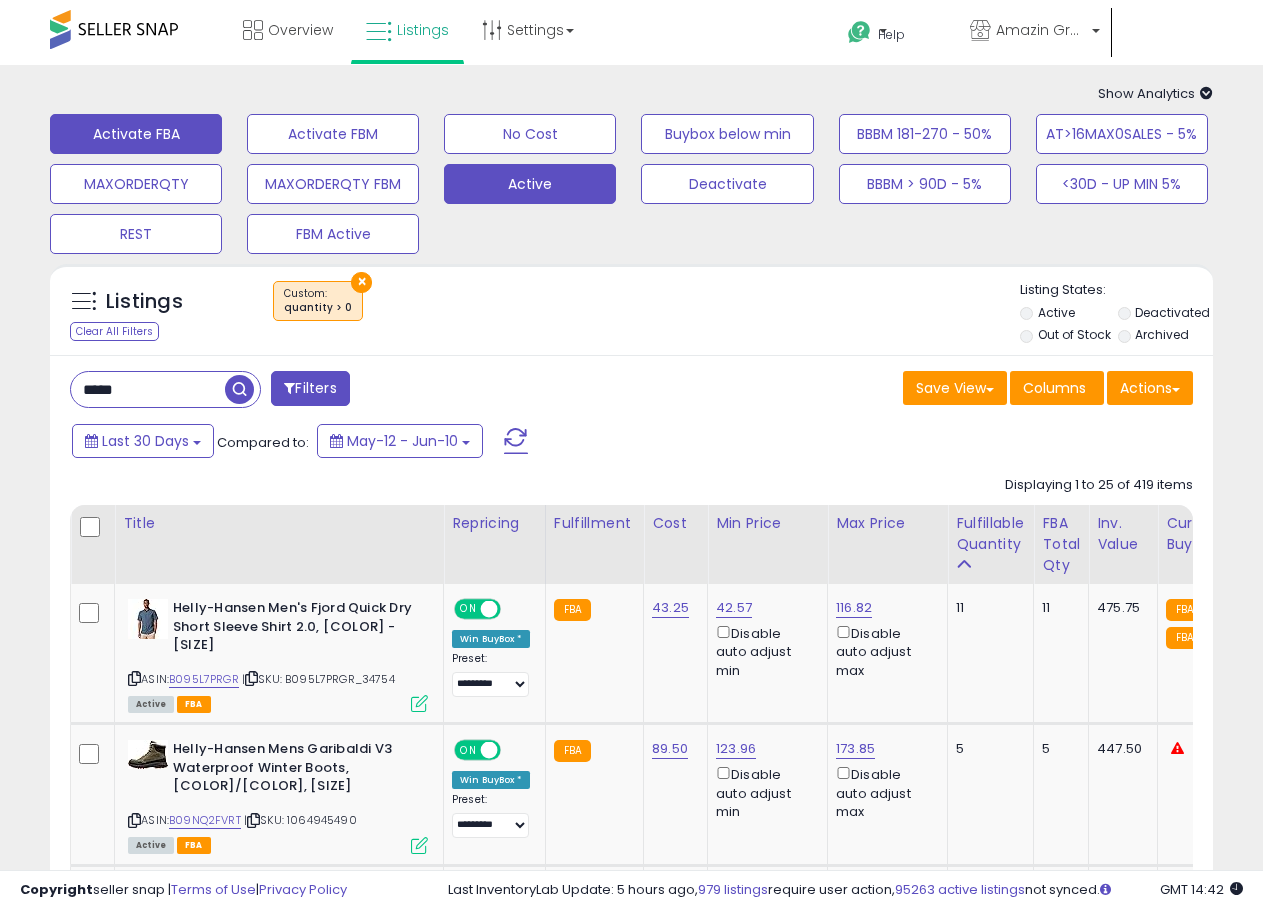click on "Activate FBA" at bounding box center [136, 134] 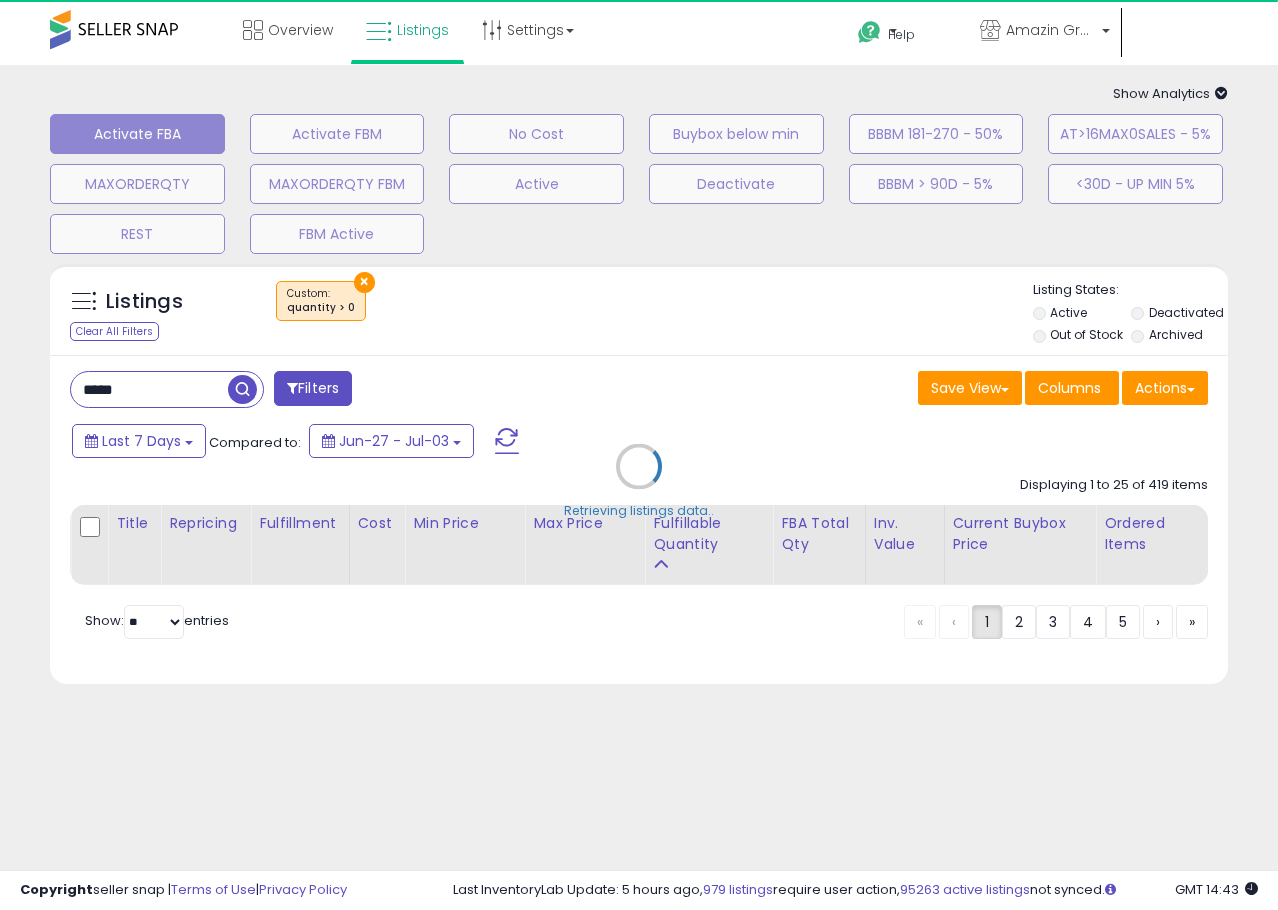 type 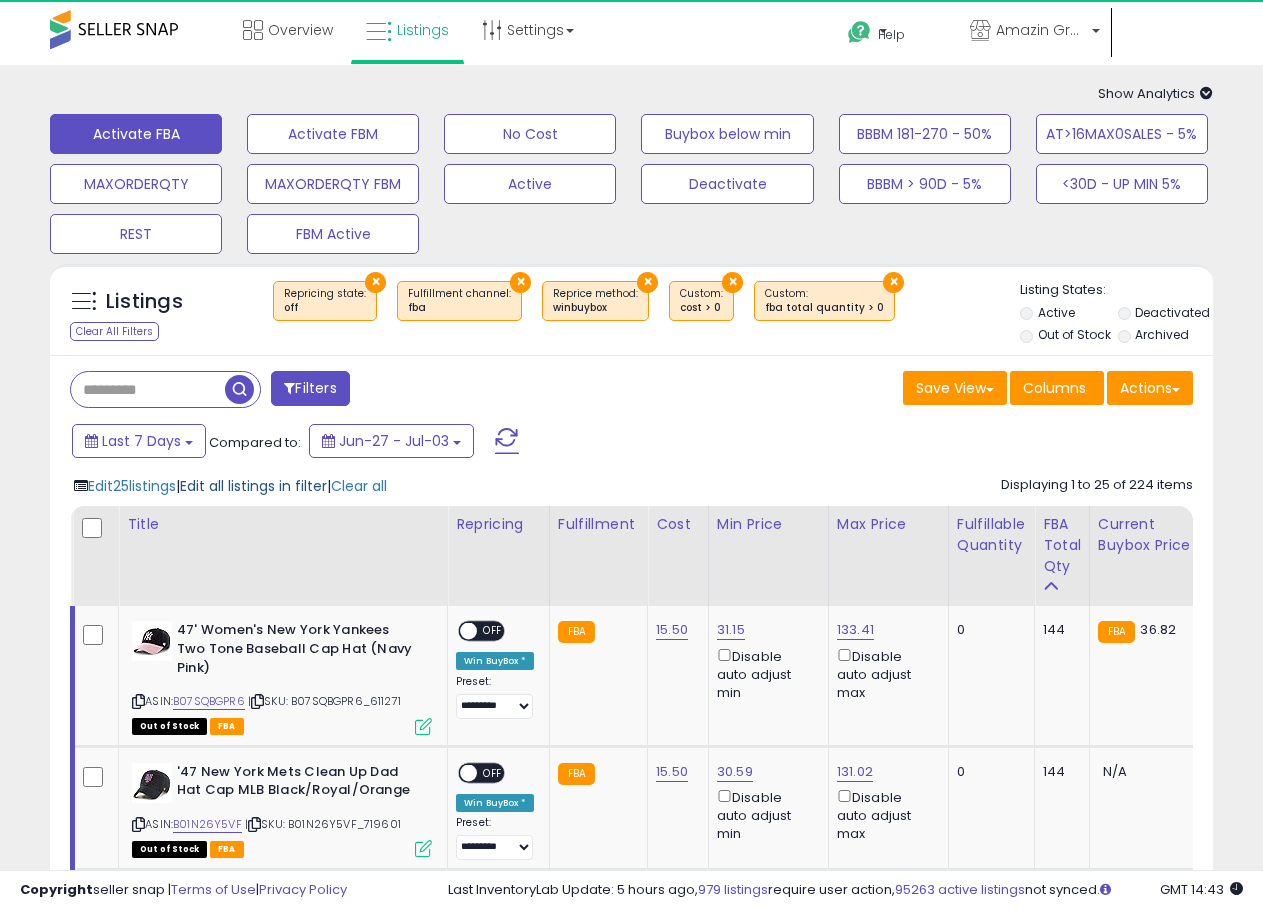 click on "Edit all listings in filter" at bounding box center [253, 486] 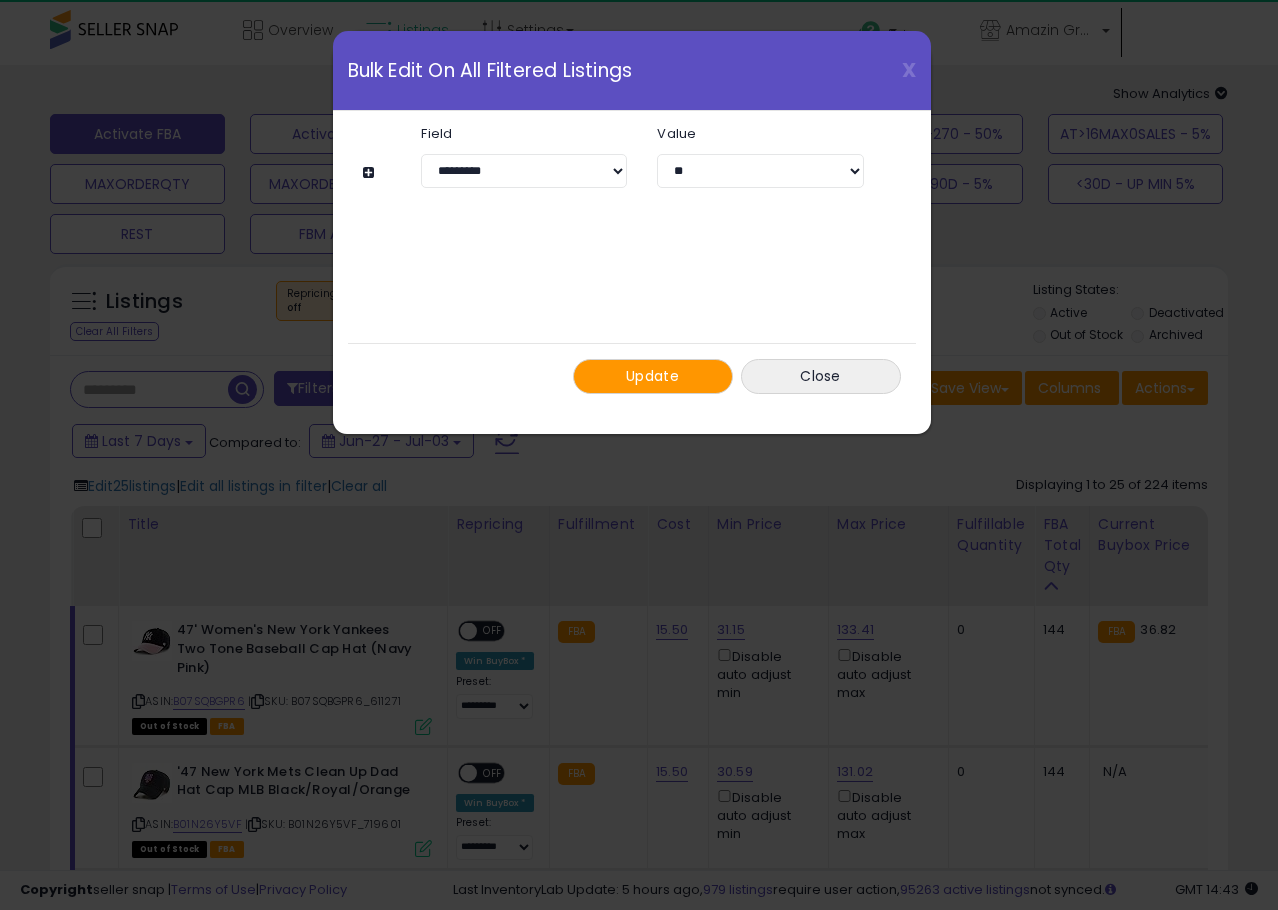 click at bounding box center [371, 172] 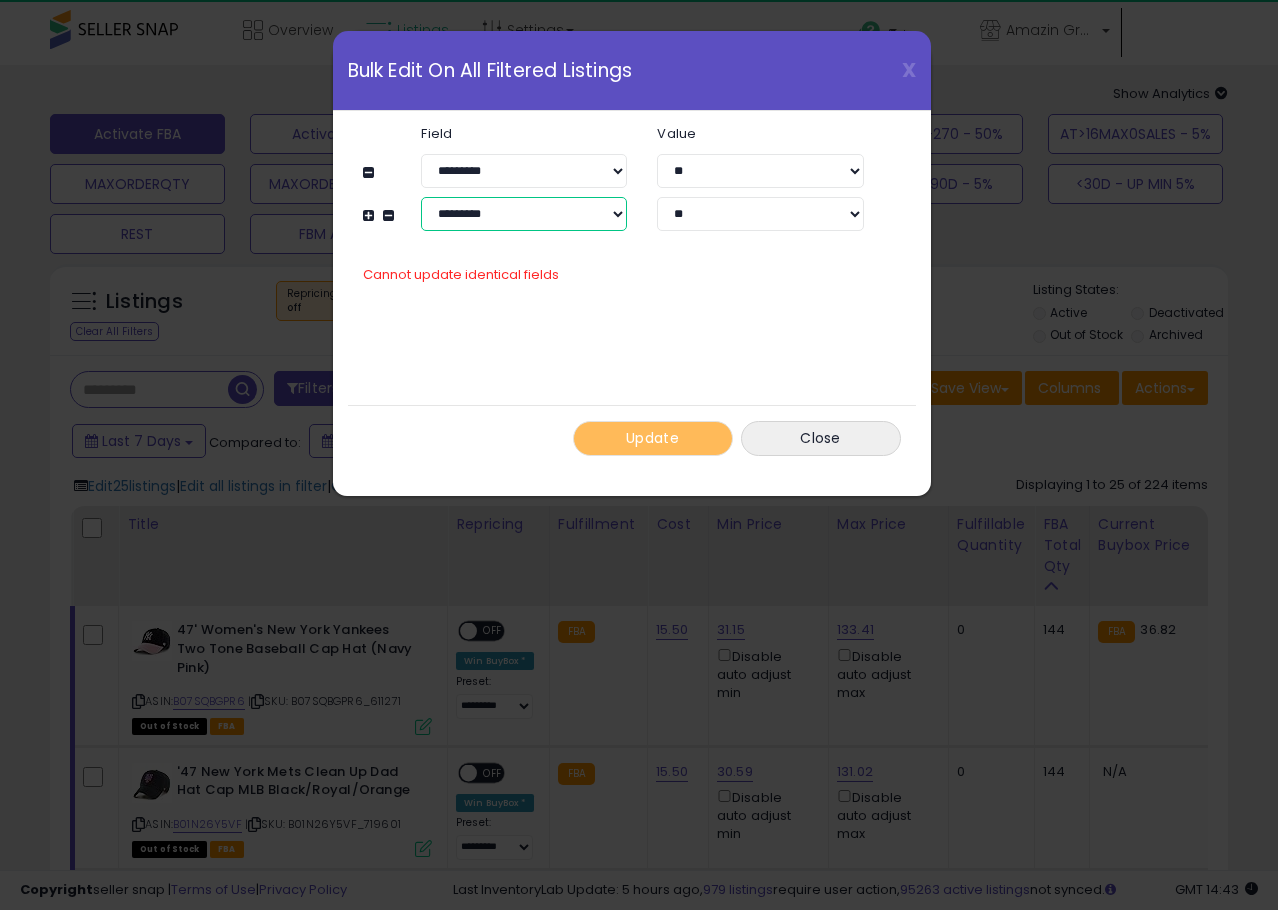 click on "**********" at bounding box center [524, 214] 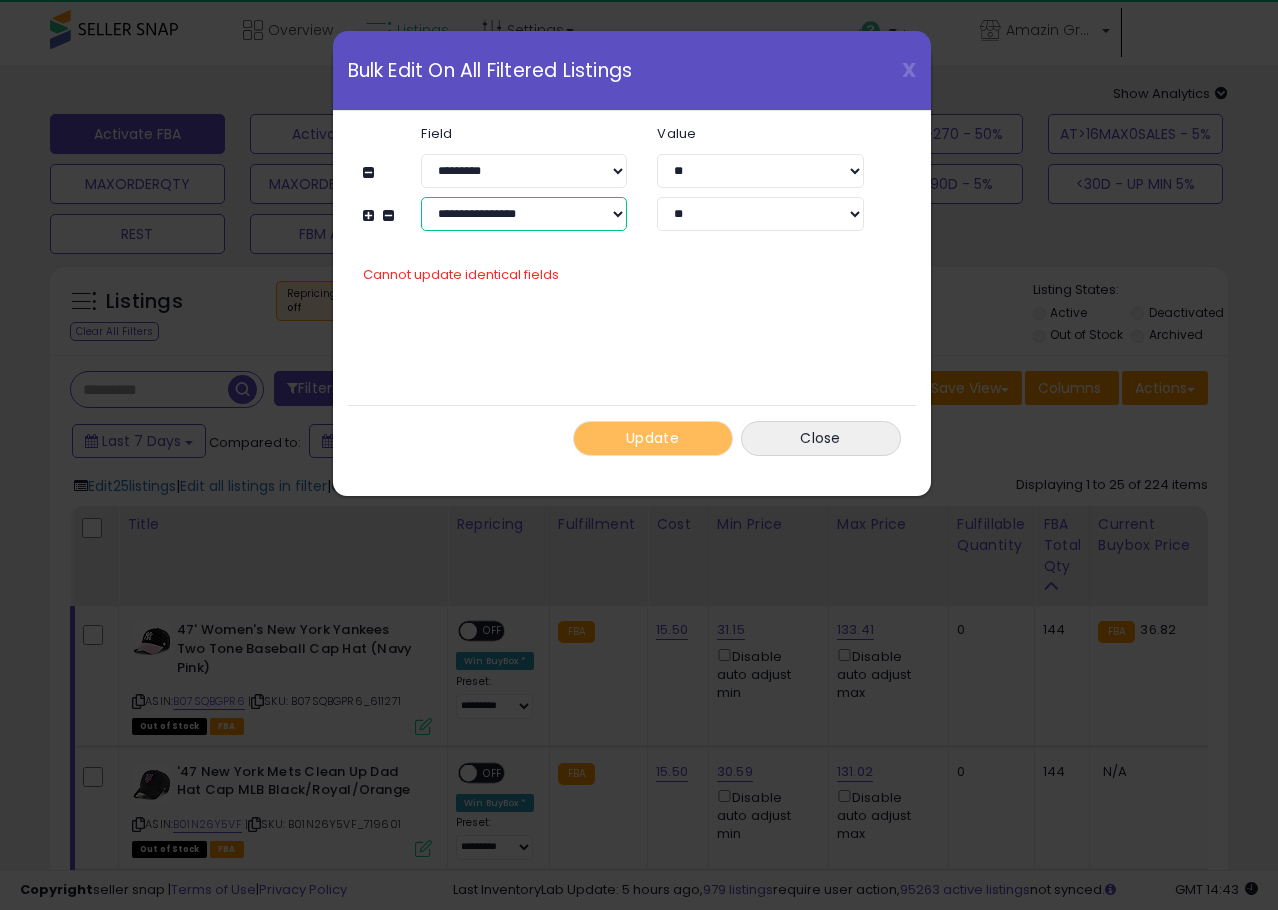 click on "**********" at bounding box center [524, 214] 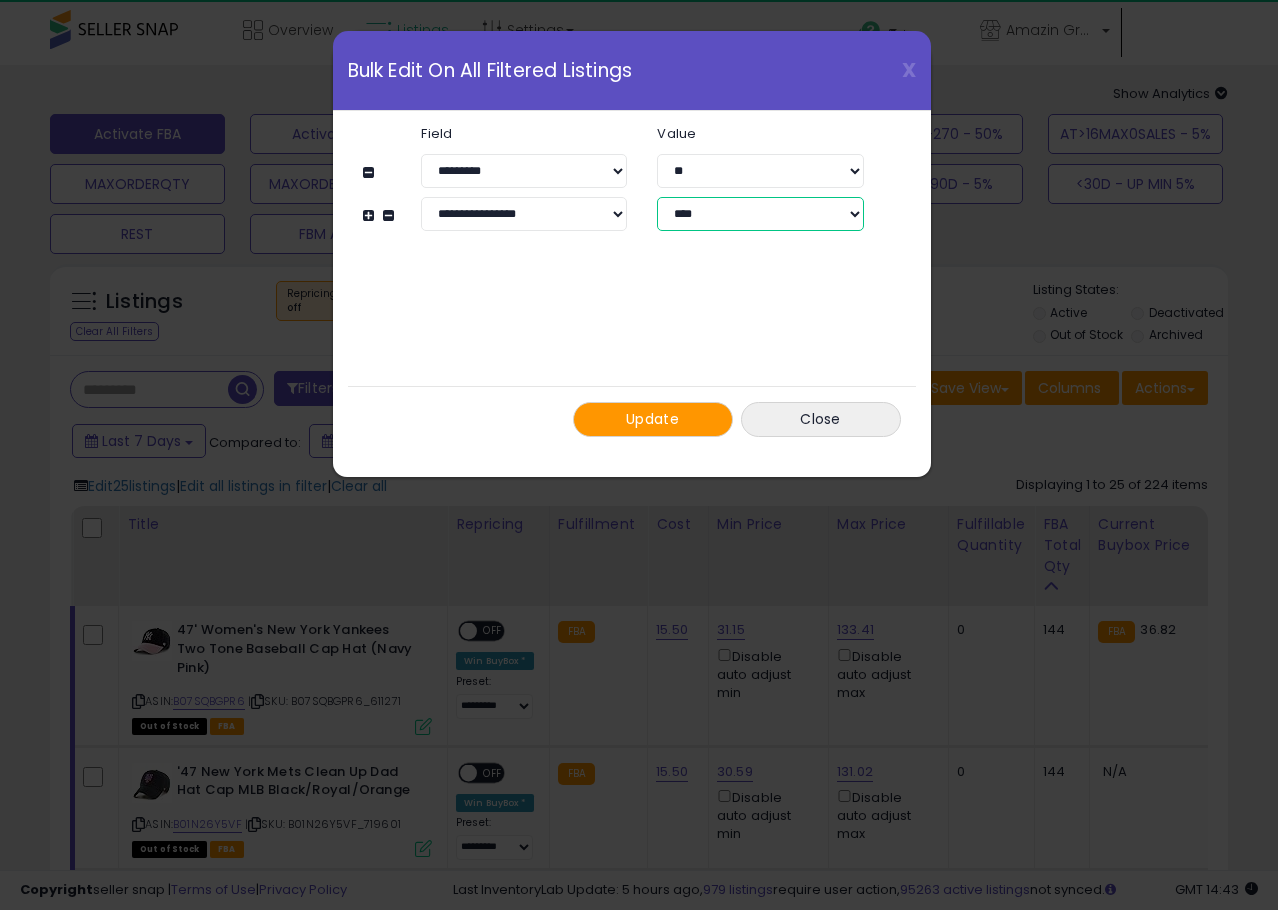 click on "**********" at bounding box center (760, 214) 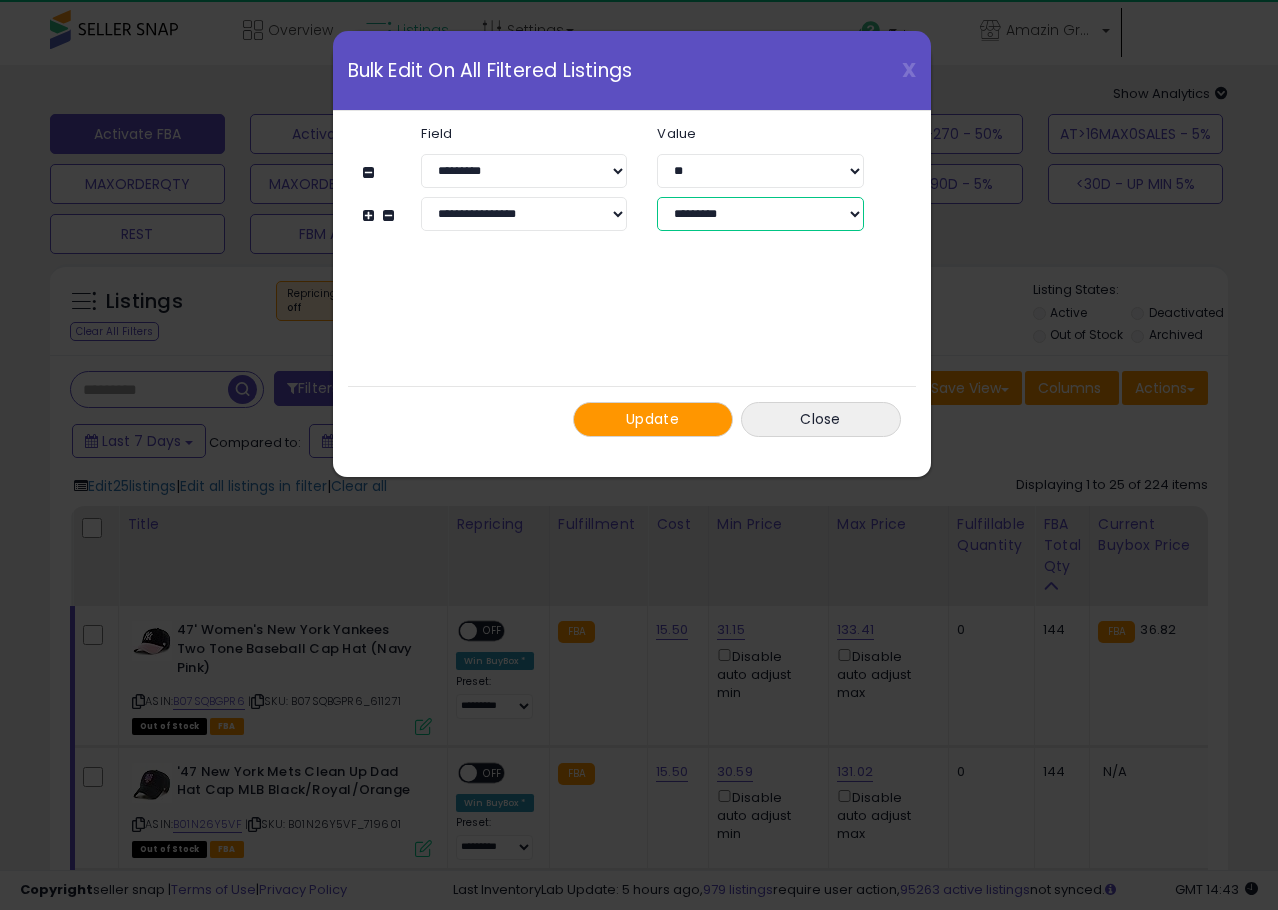 click on "**********" at bounding box center [760, 214] 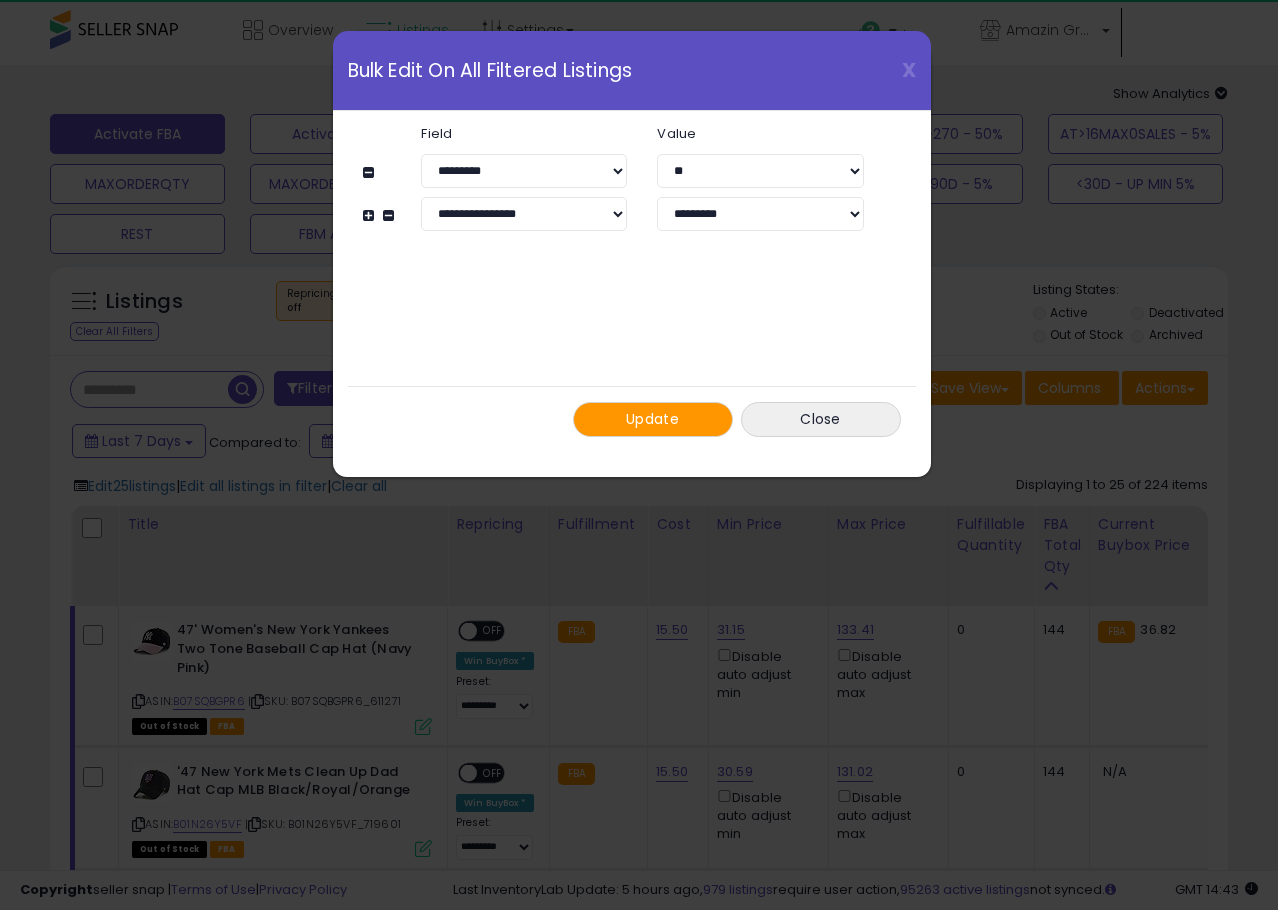 click on "**********" at bounding box center (632, 281) 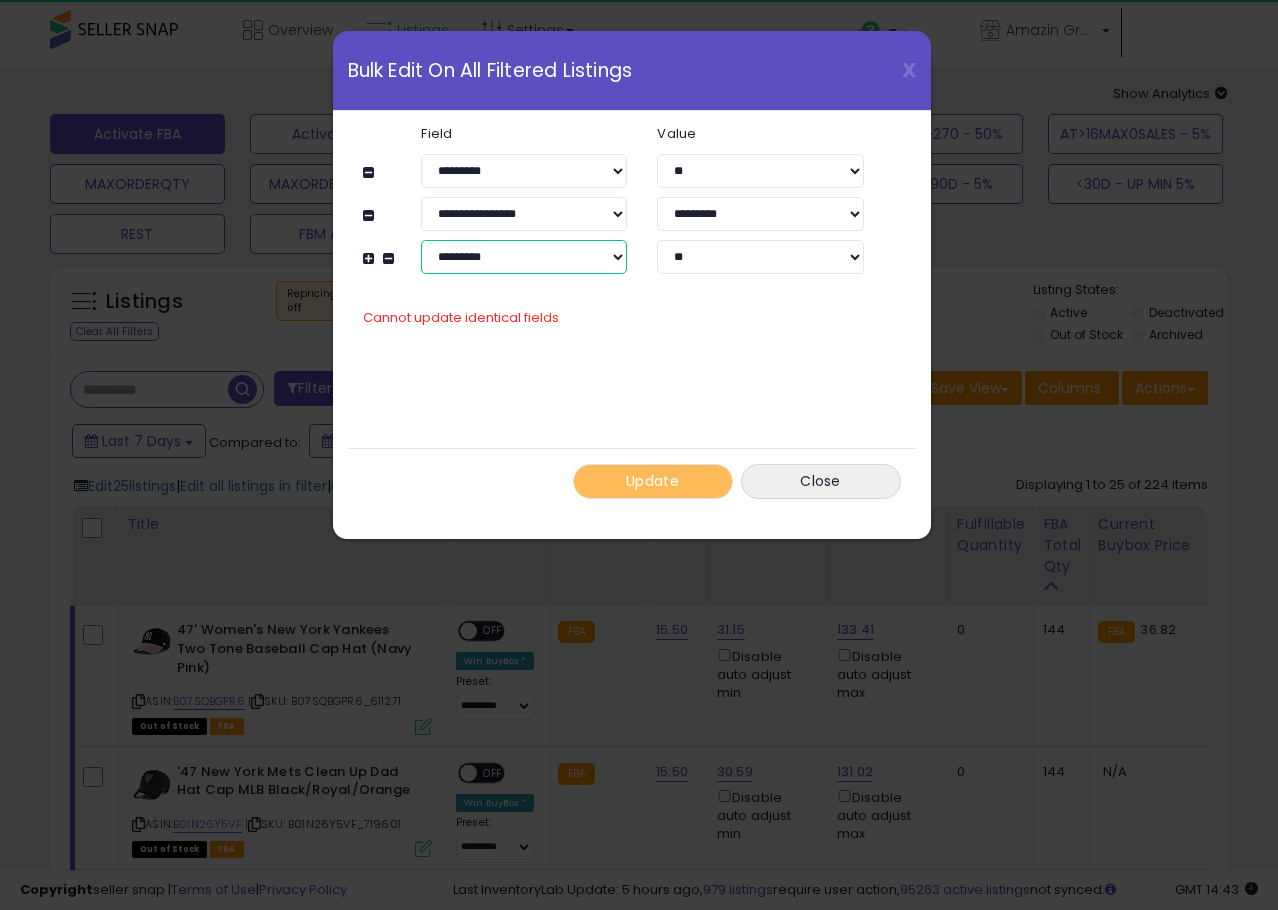 click on "**********" at bounding box center (524, 257) 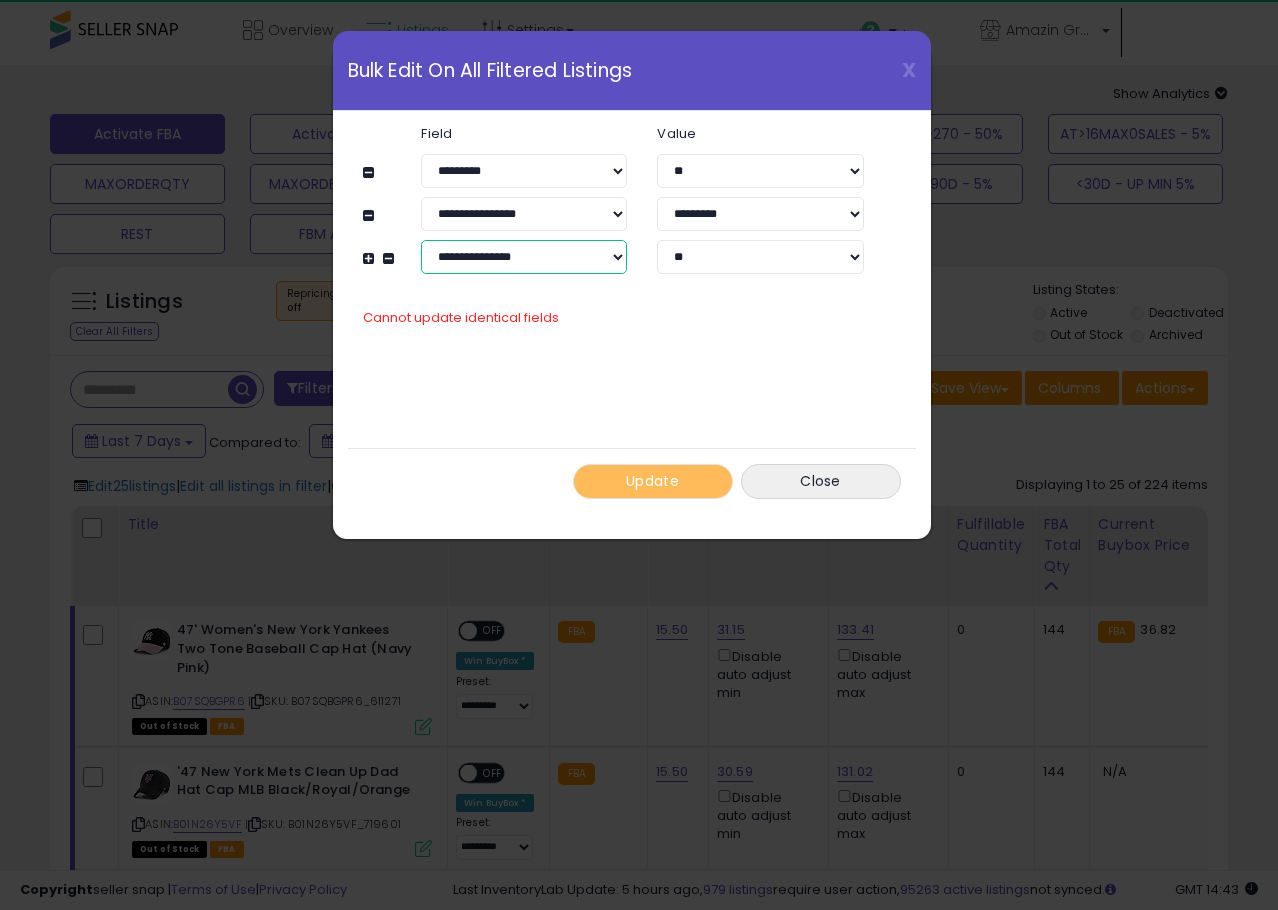 click on "**********" at bounding box center [524, 257] 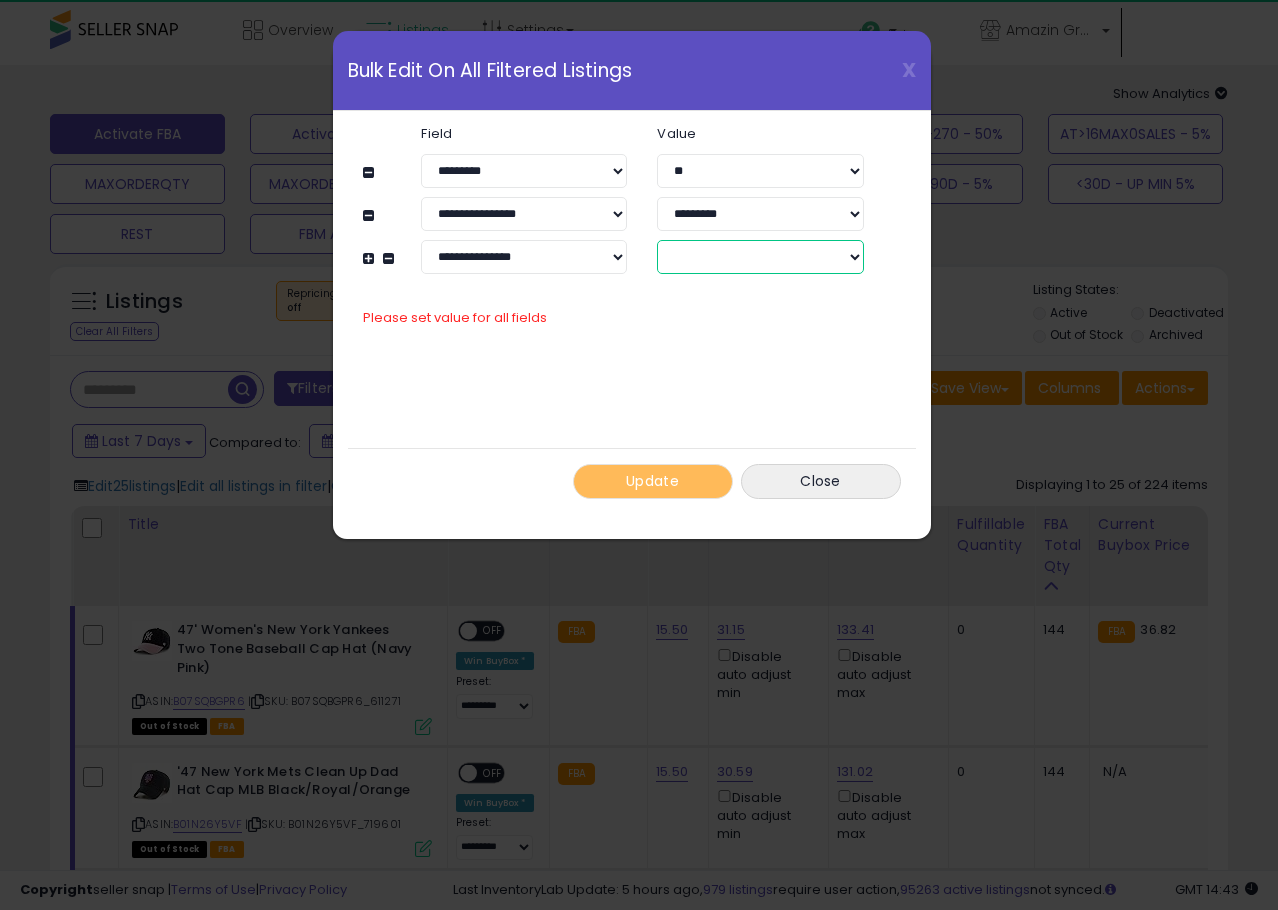 click on "******
*******" at bounding box center (760, 257) 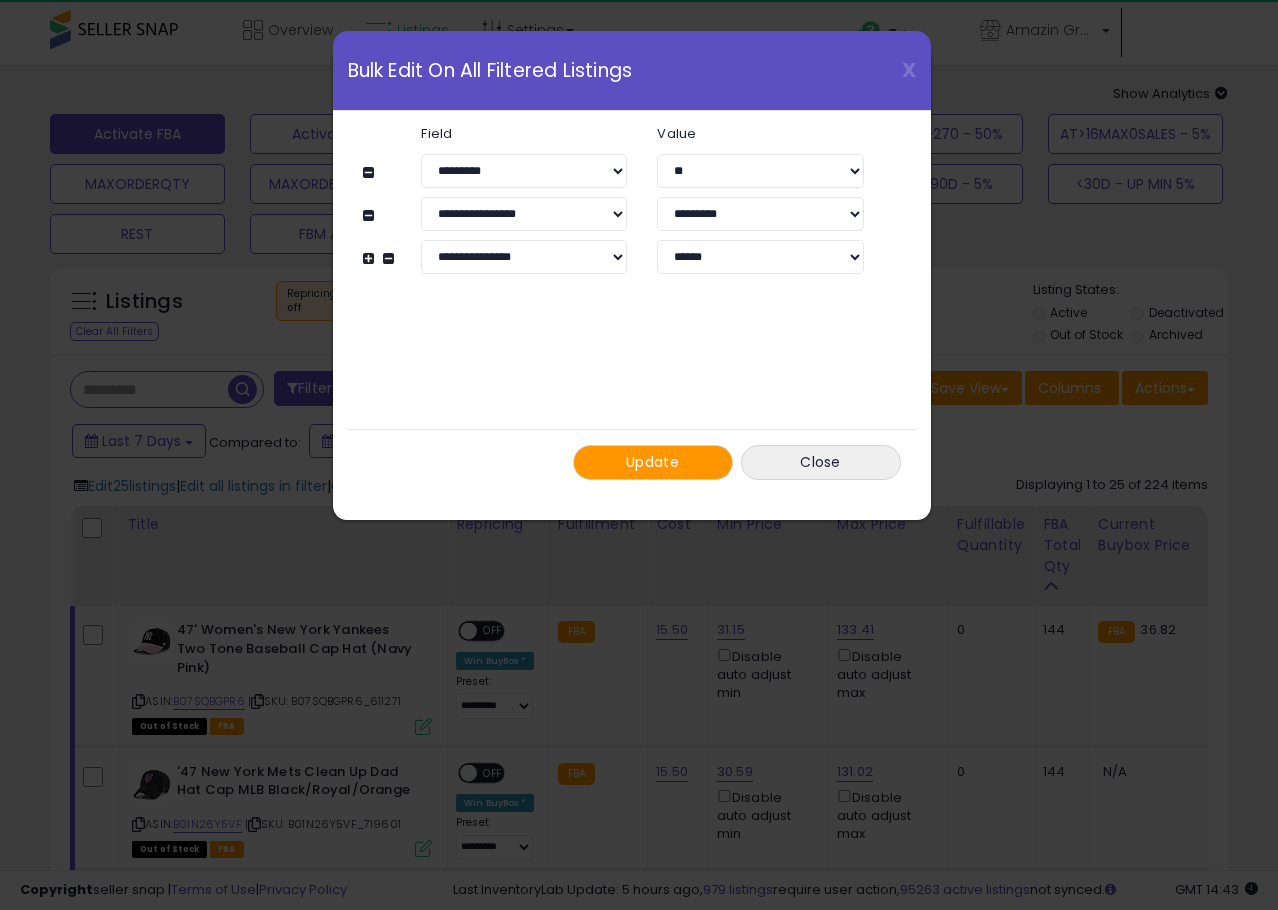 click on "**********" 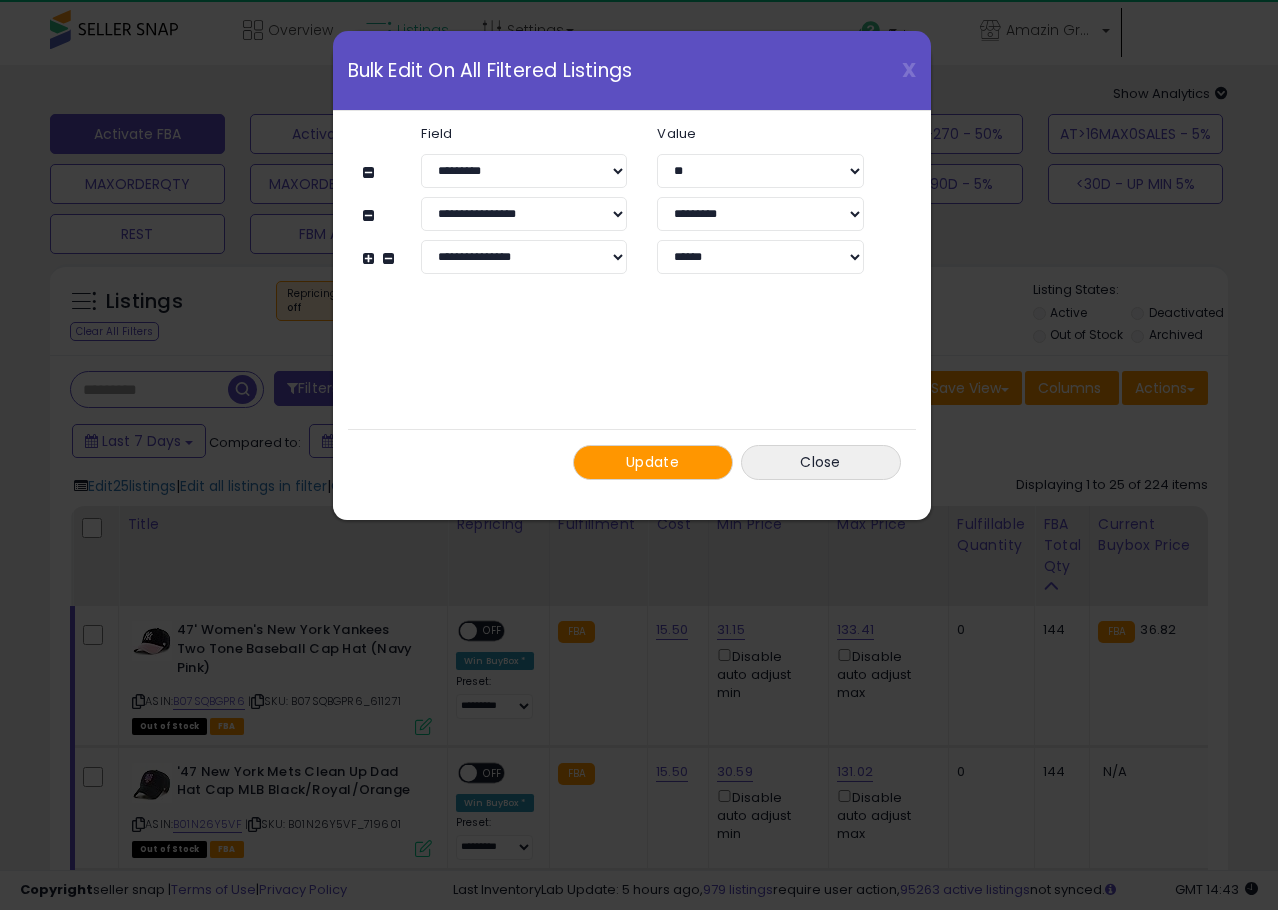 click at bounding box center [371, 258] 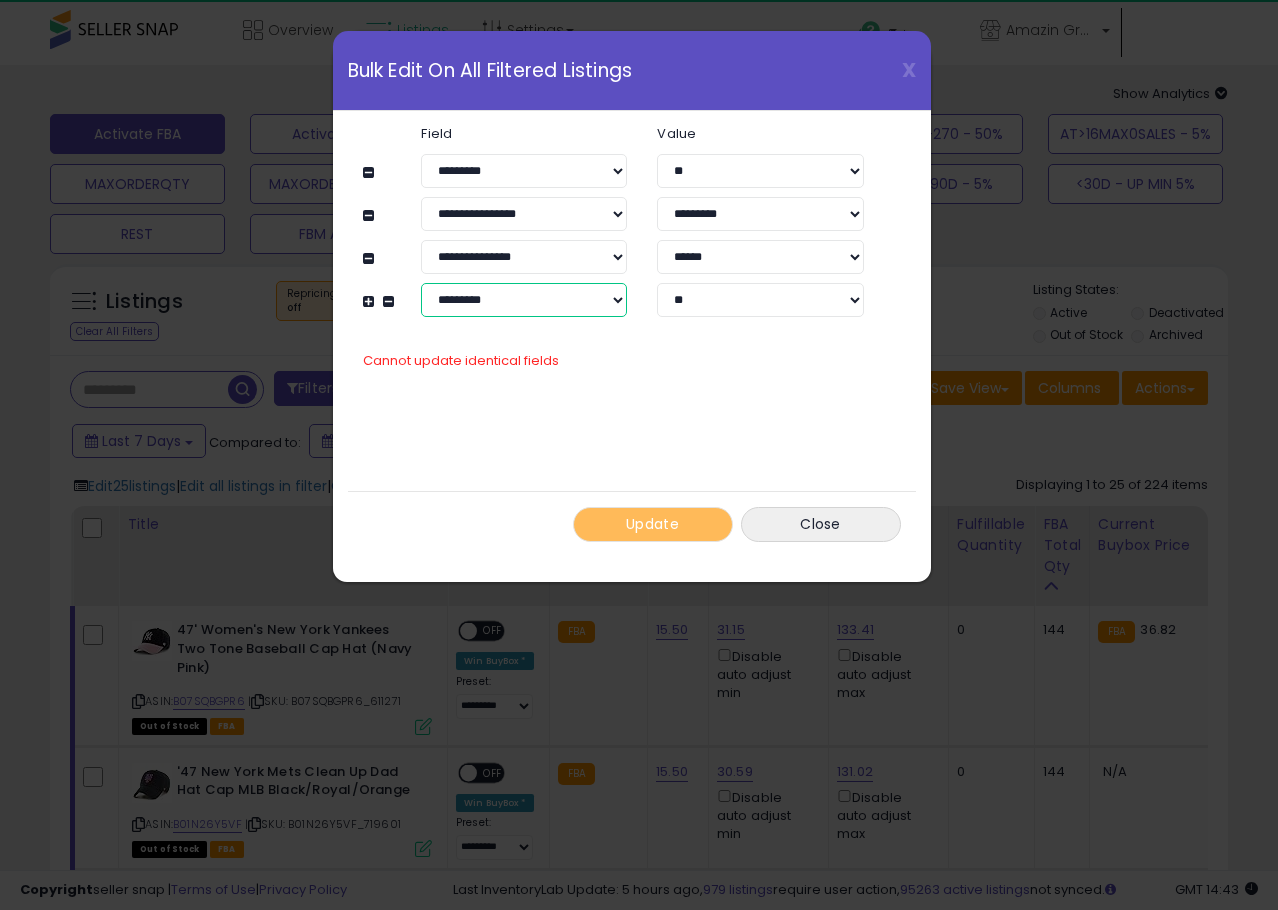 click on "**********" at bounding box center [524, 300] 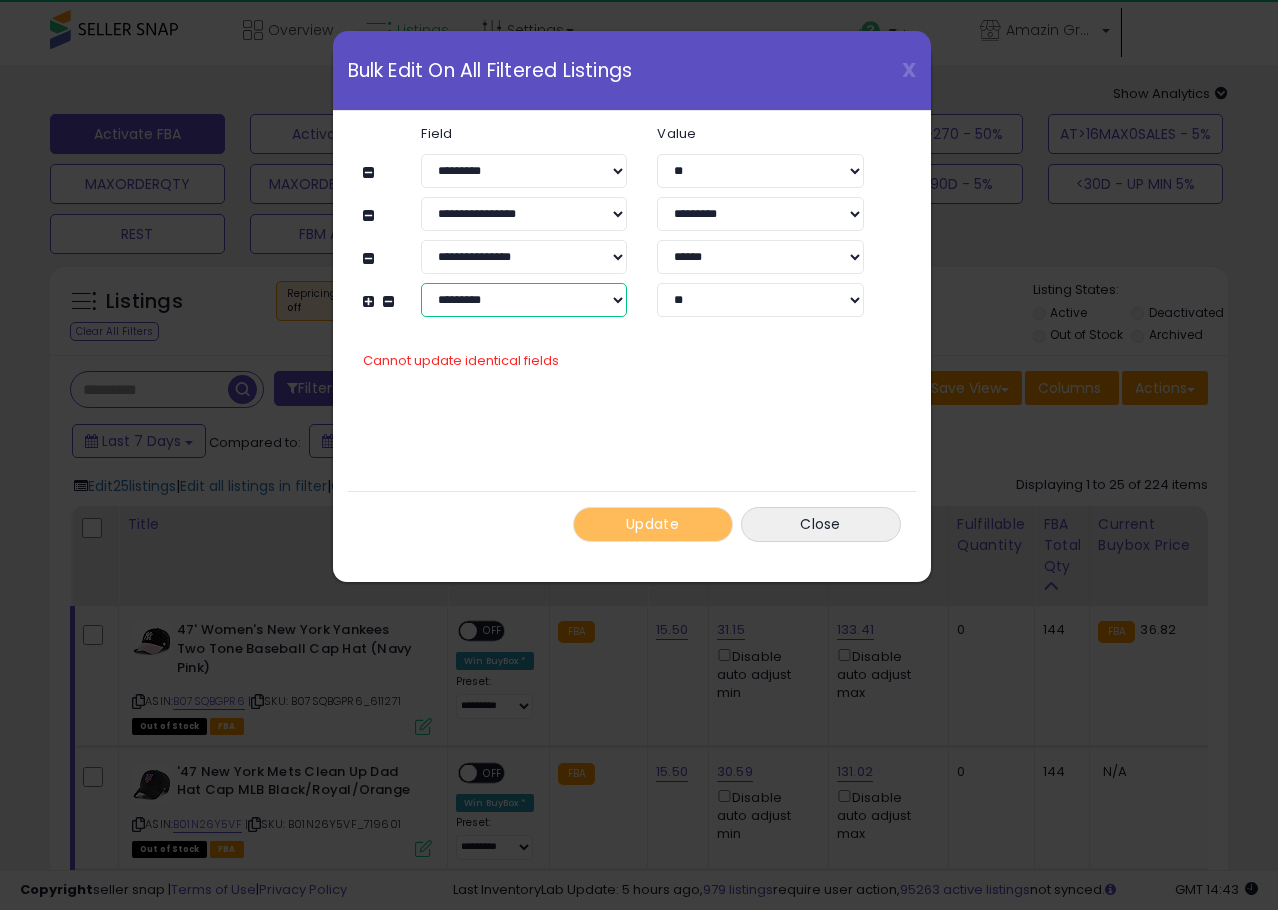 select on "**********" 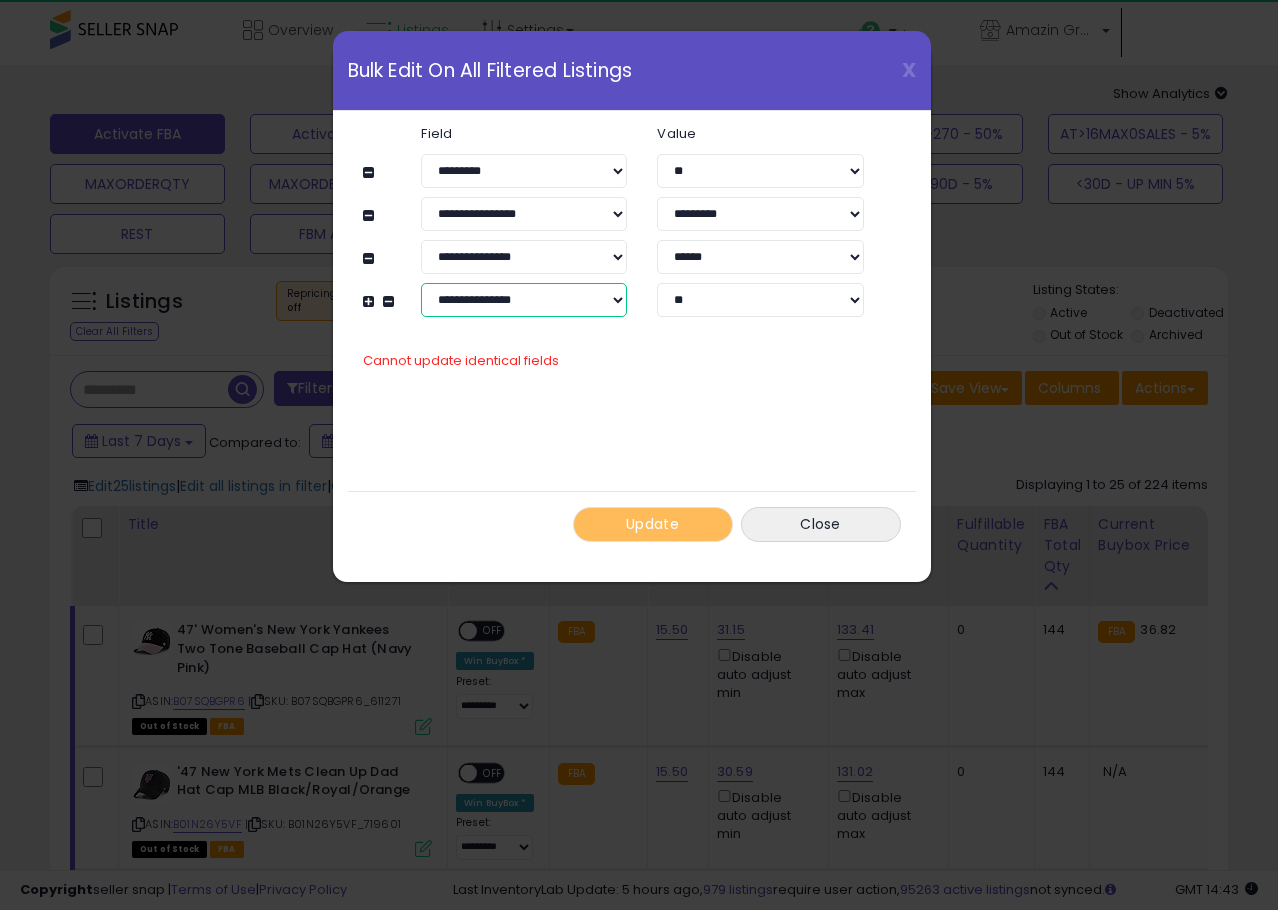 click on "**********" at bounding box center [524, 300] 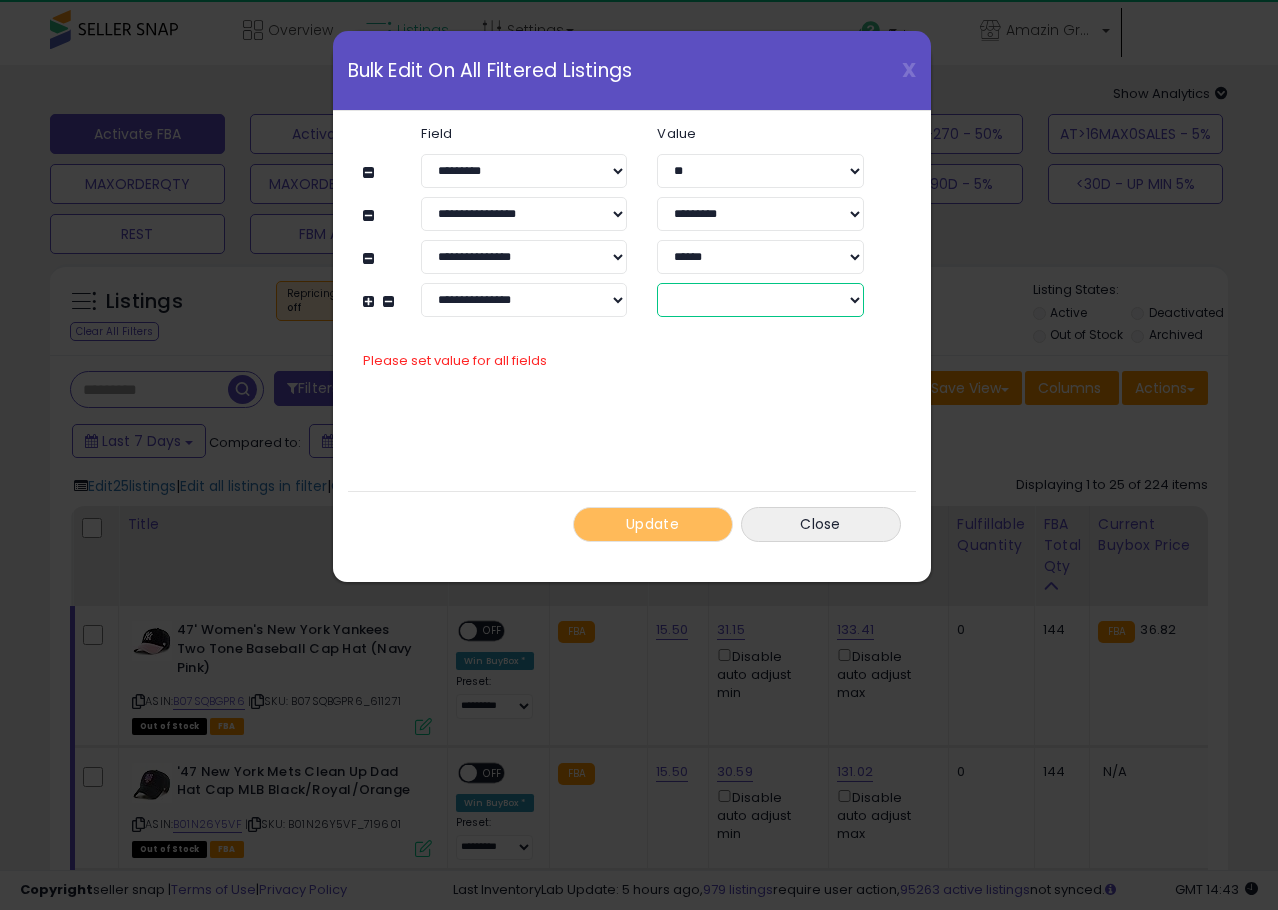 click on "******
*******" at bounding box center [760, 300] 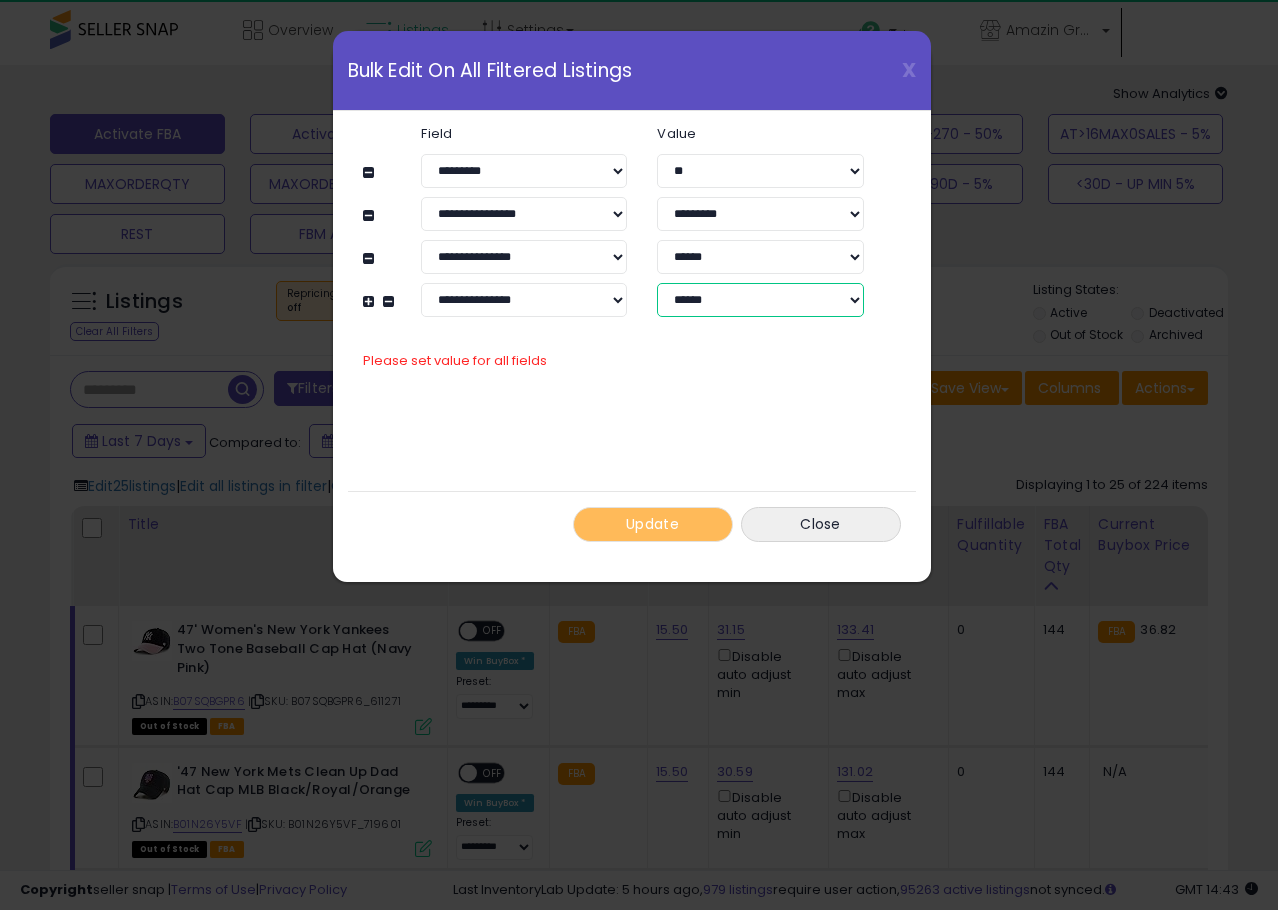 click on "******
*******" at bounding box center [760, 300] 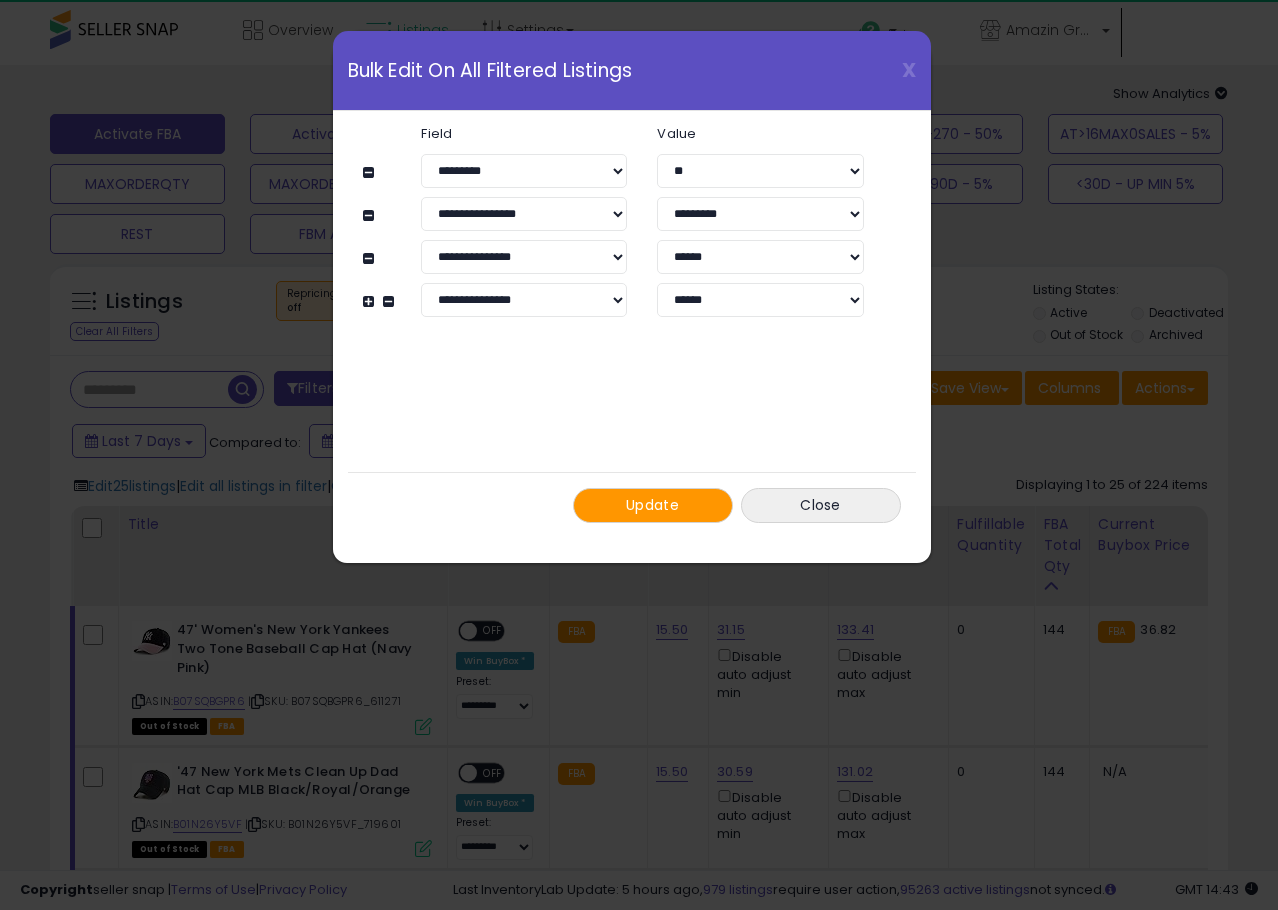 click on "**********" at bounding box center [632, 324] 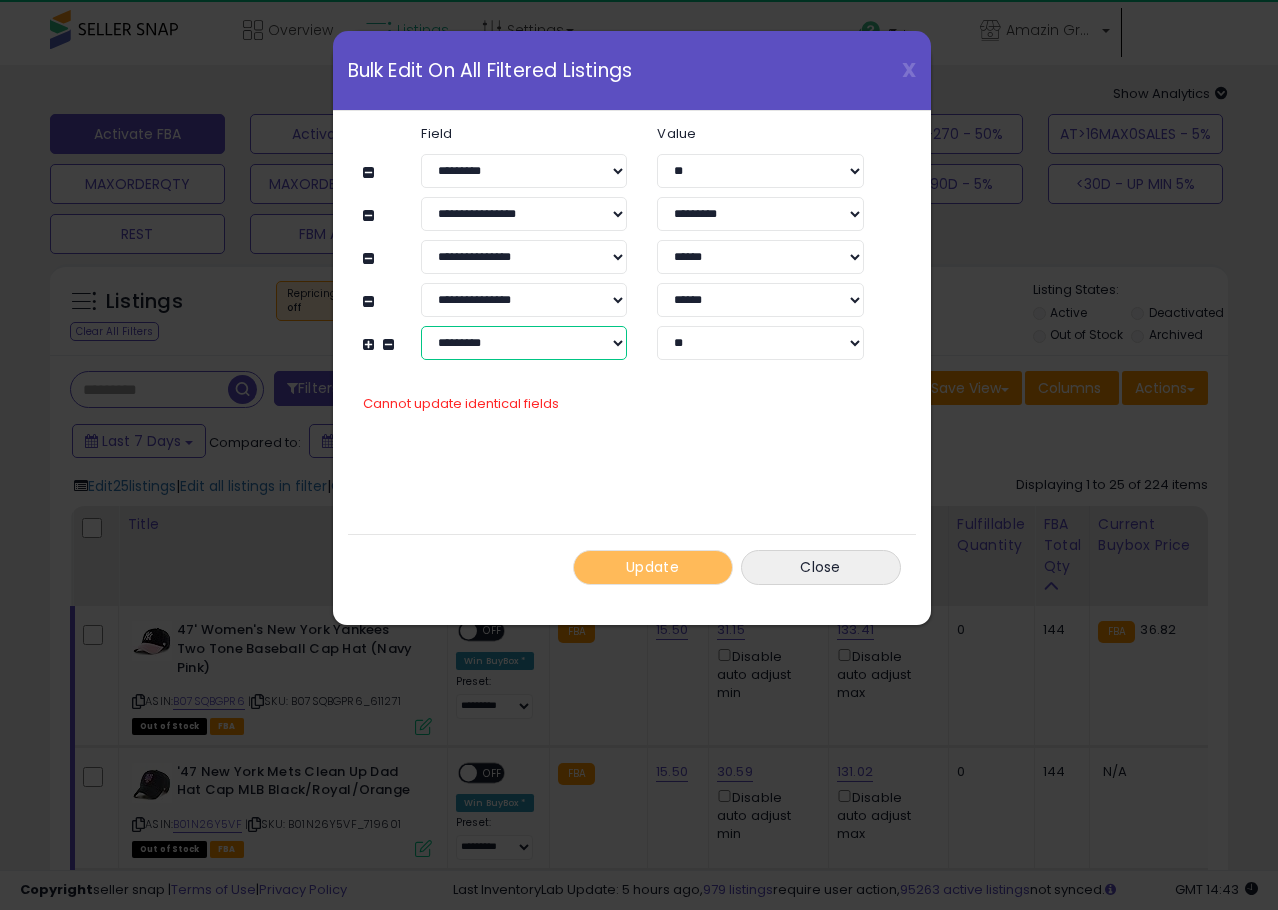 click on "**********" at bounding box center [524, 343] 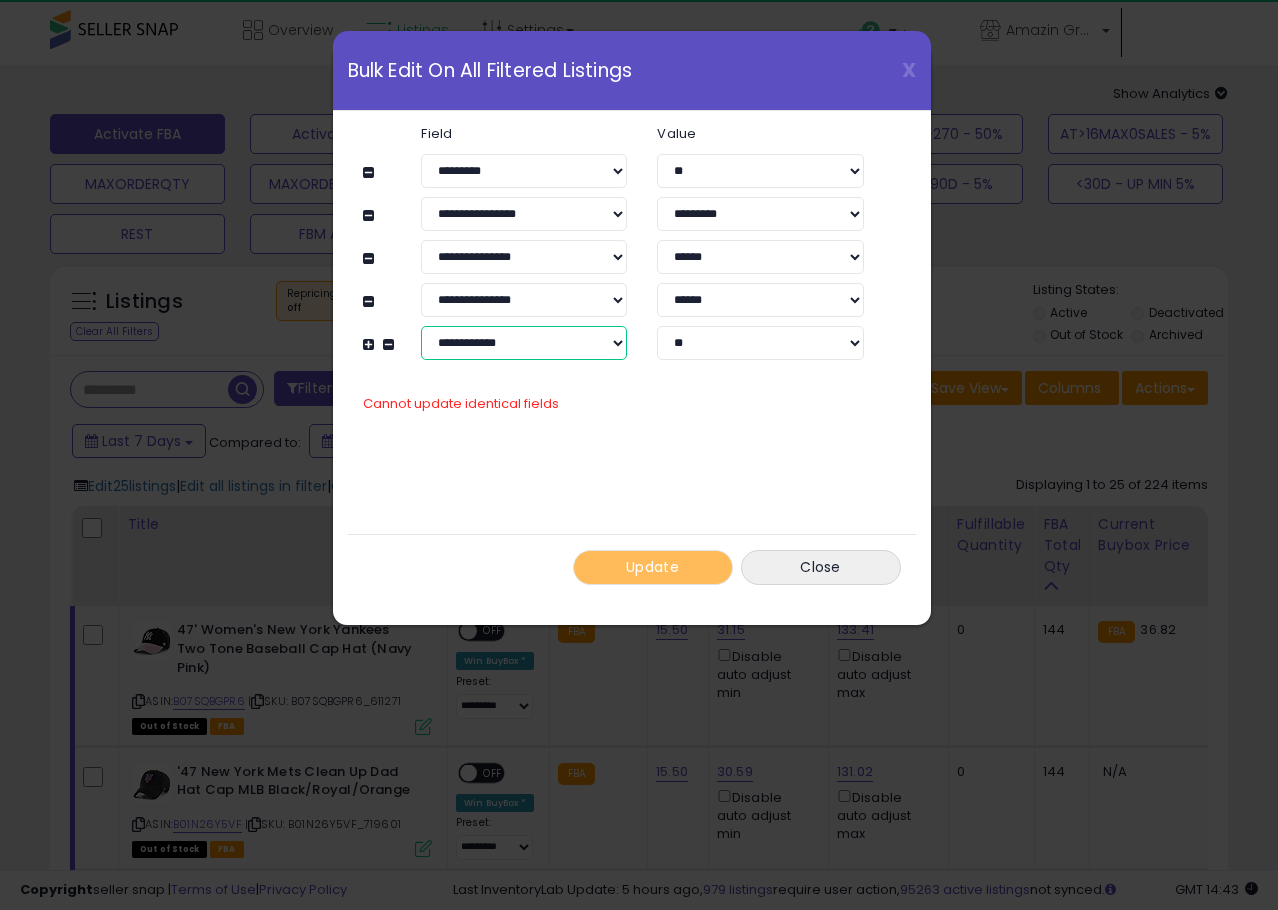 click on "**********" at bounding box center (524, 343) 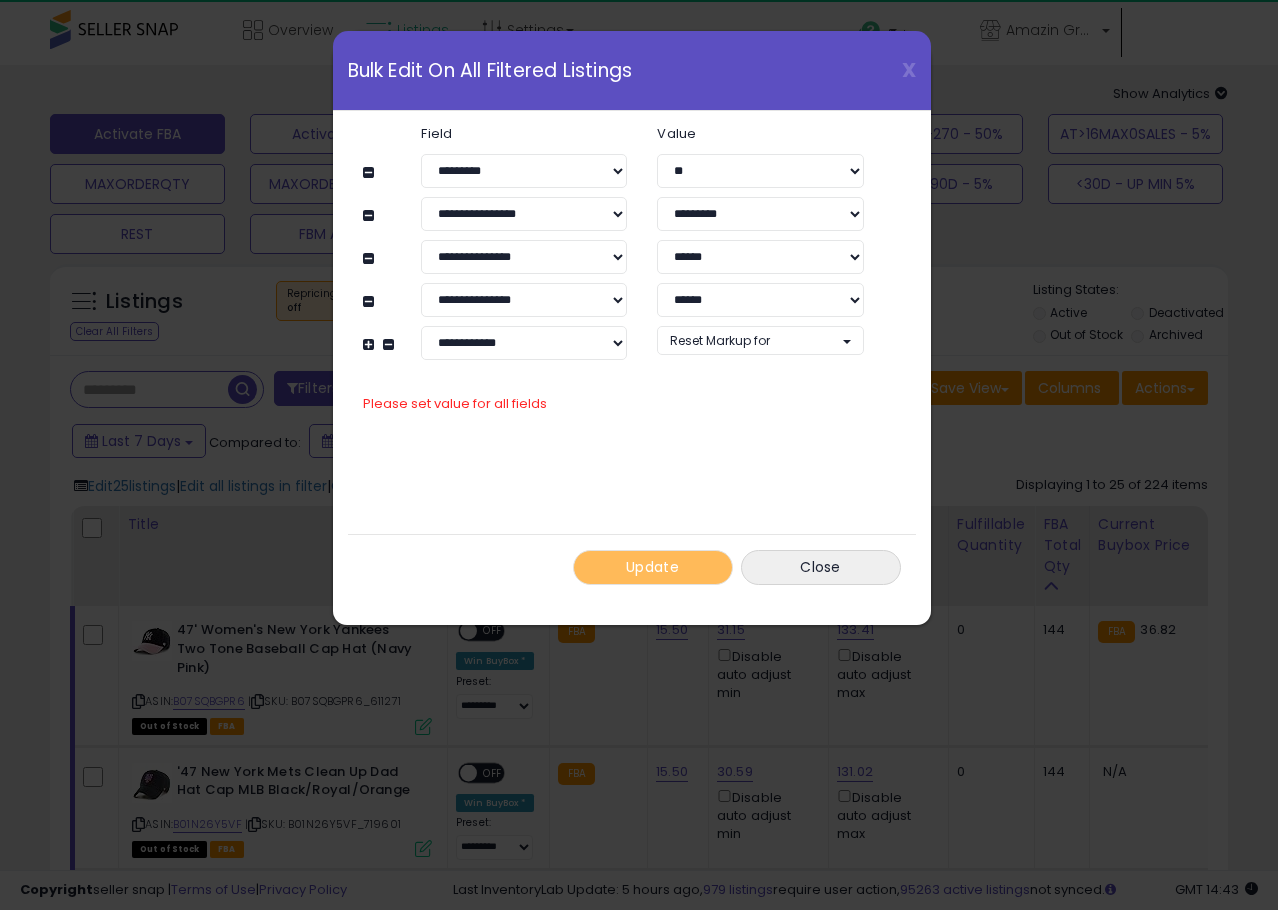 click on "**********" at bounding box center (632, 355) 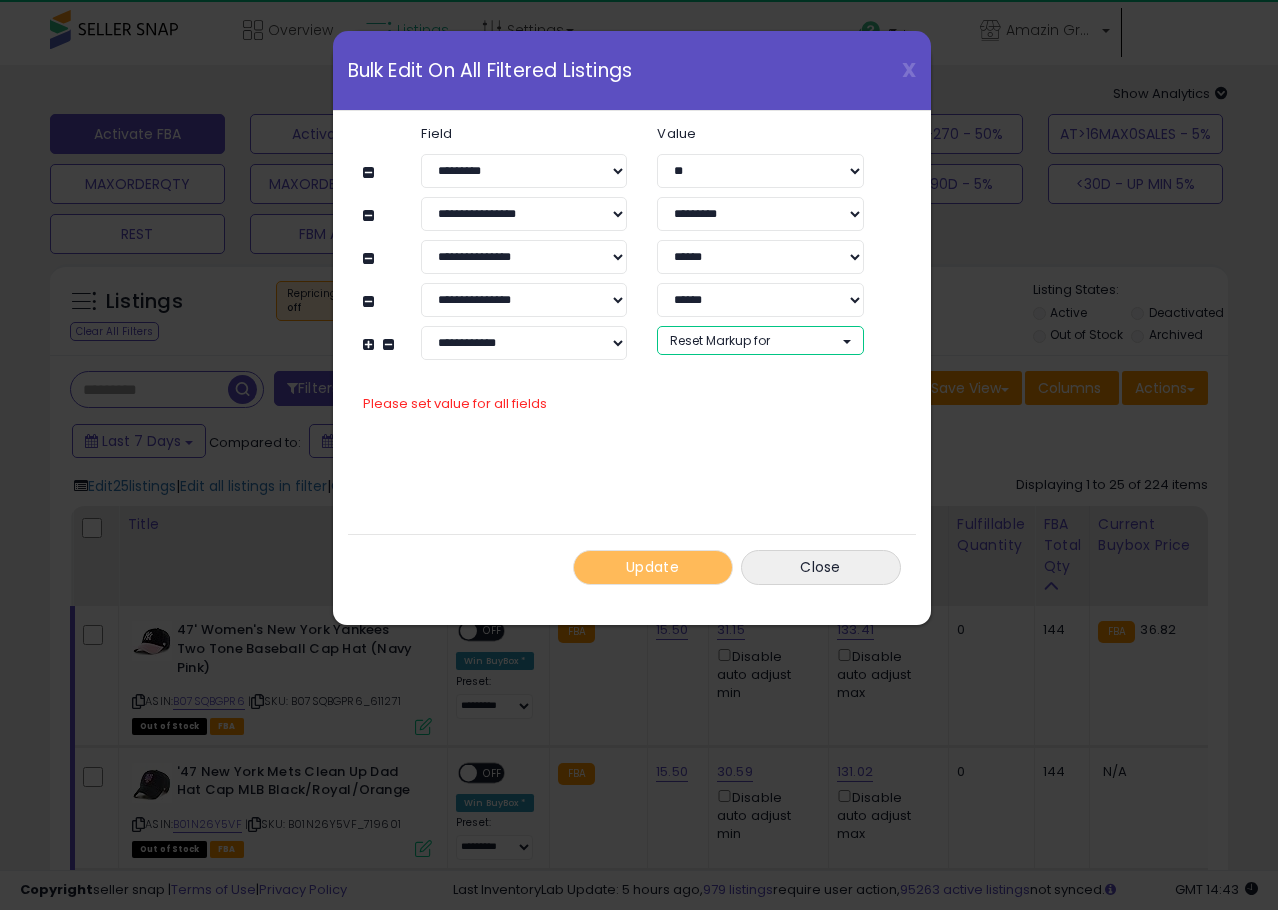 click on "Reset Markup for" at bounding box center (720, 340) 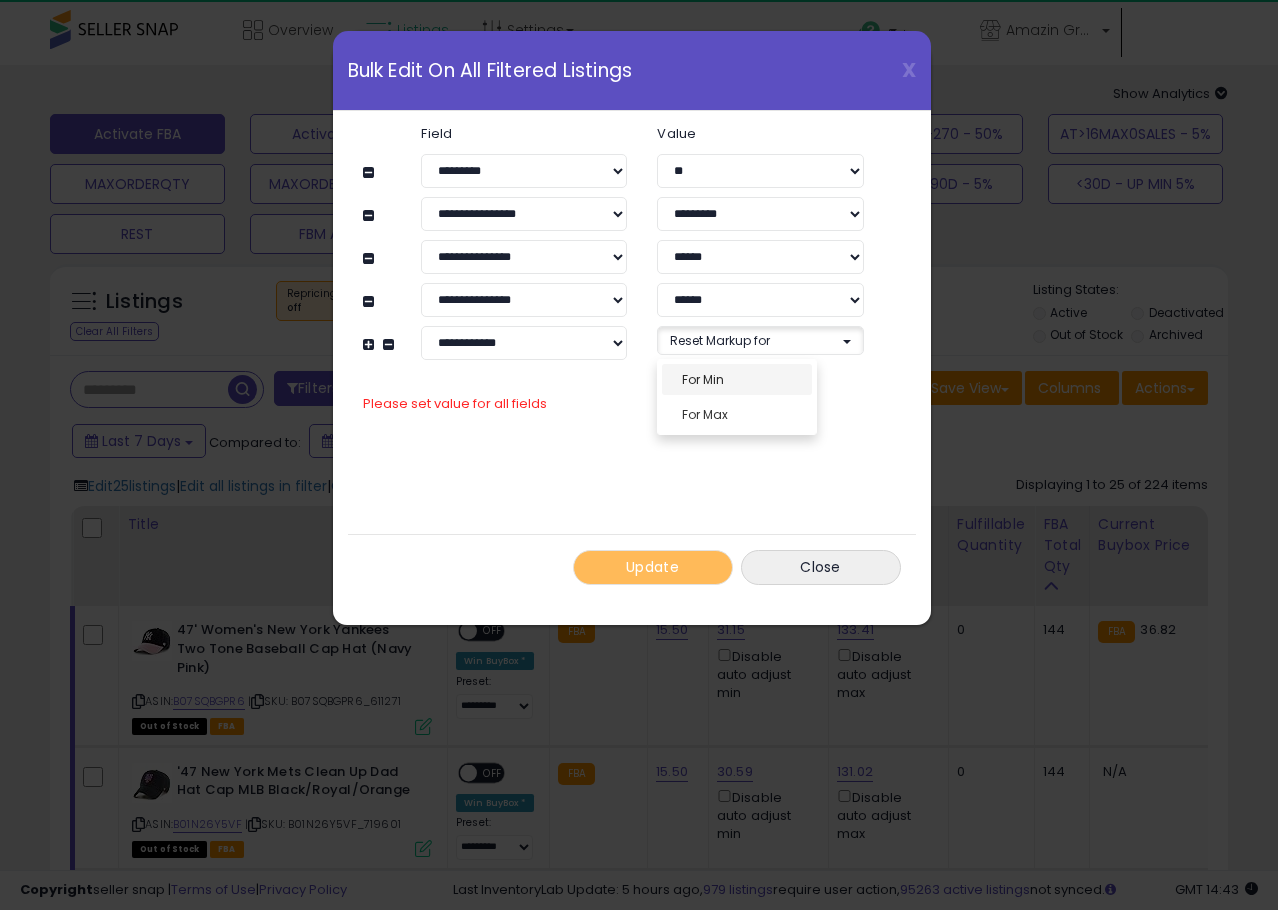 click on "For Min" at bounding box center [737, 379] 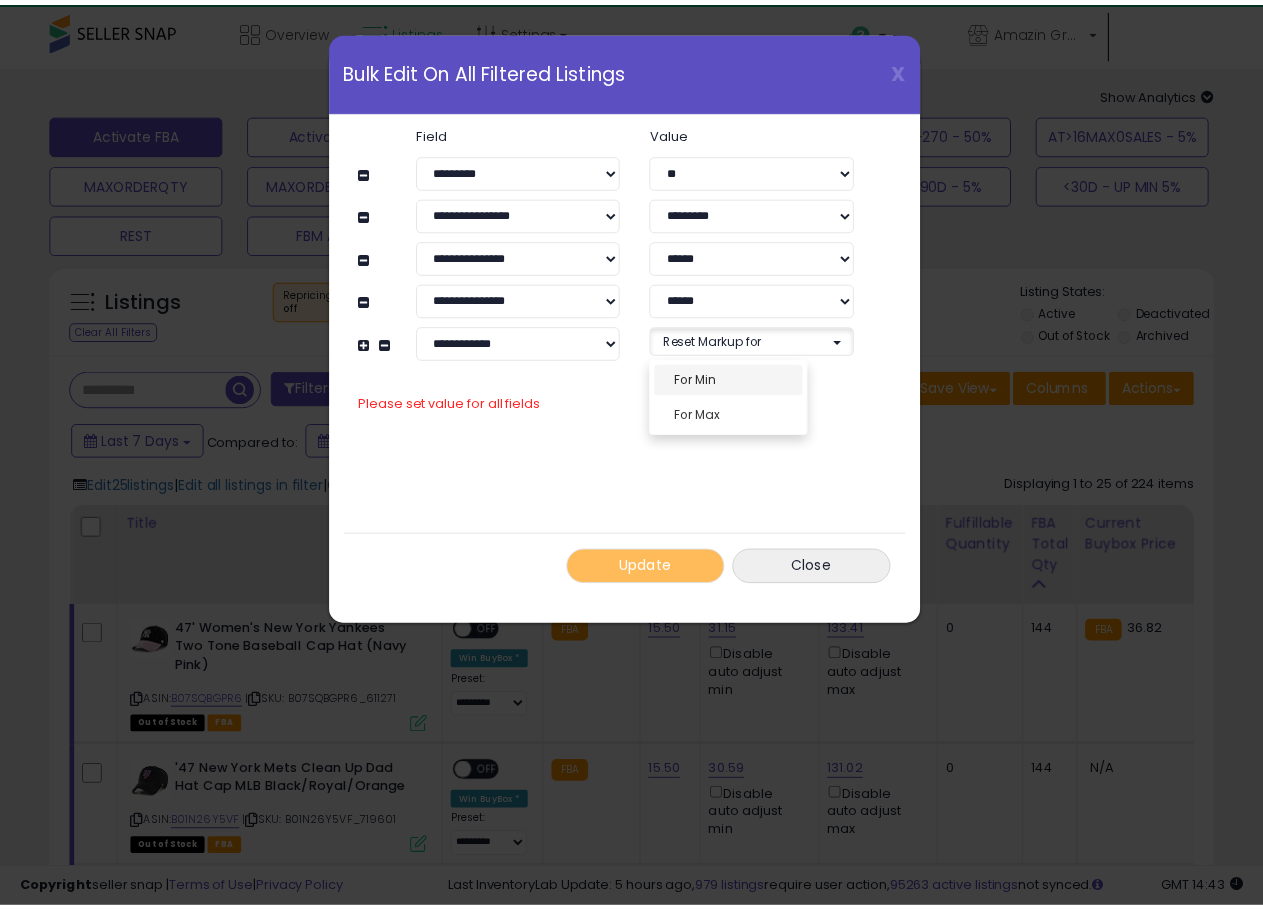 scroll, scrollTop: 16, scrollLeft: 0, axis: vertical 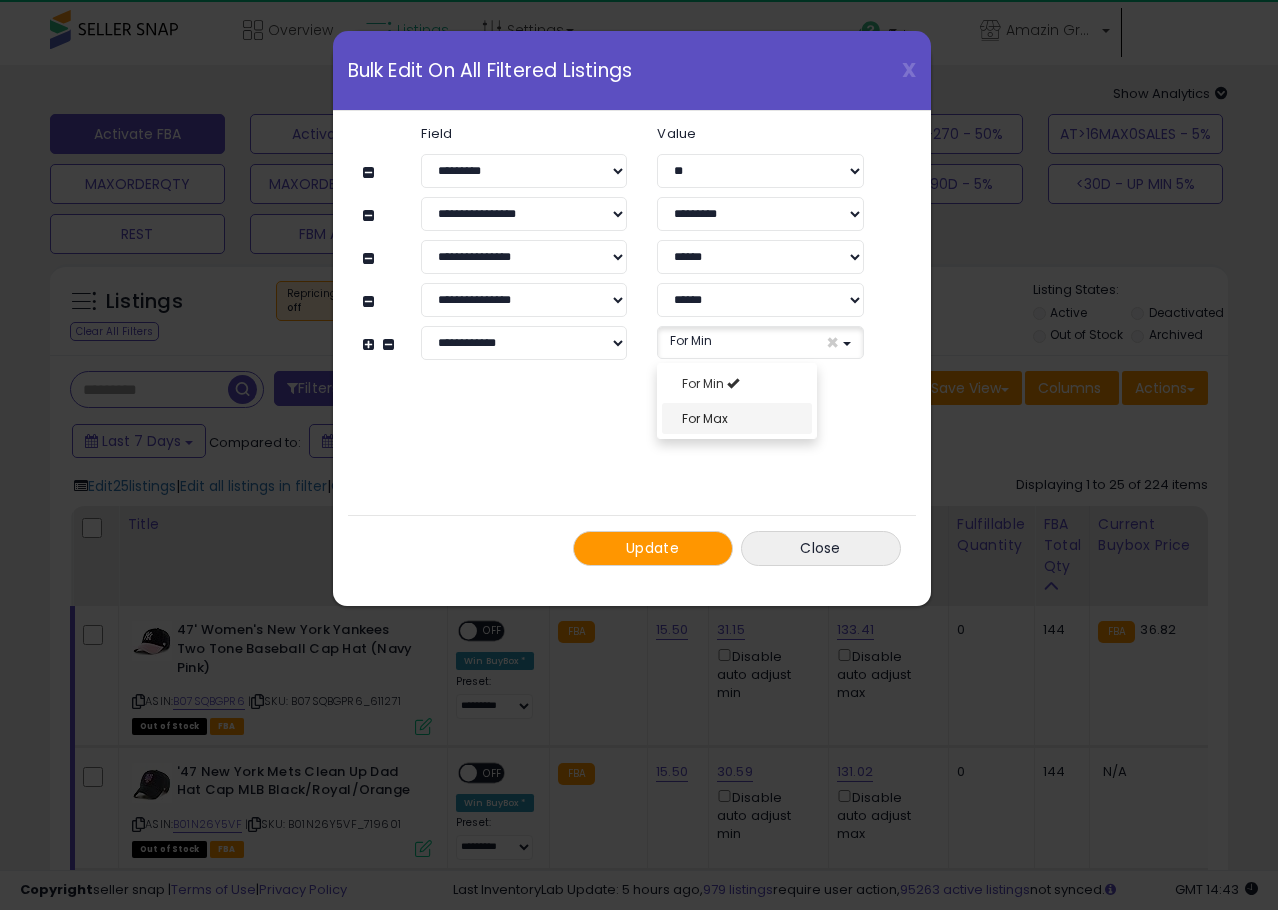 select on "***" 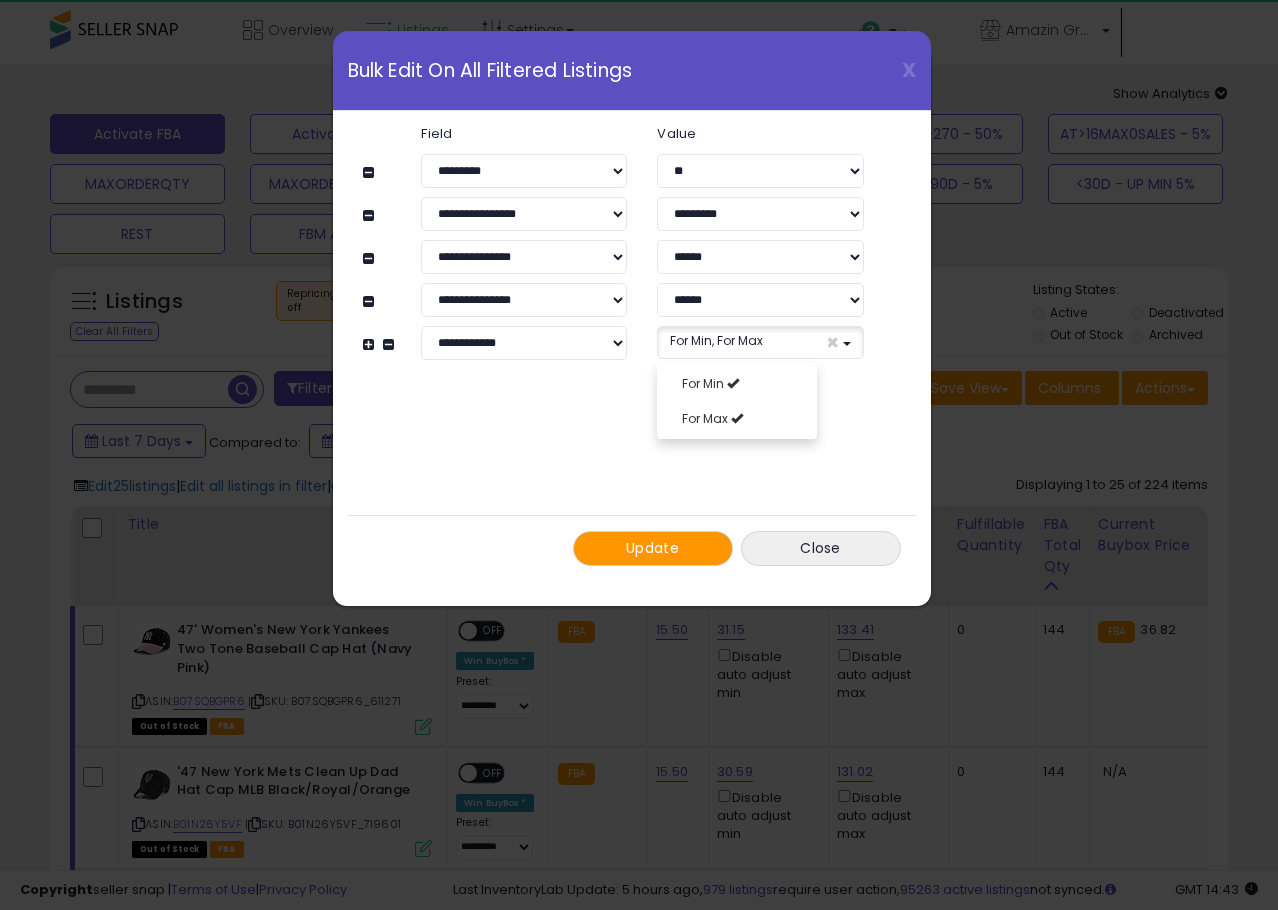 click on "**********" at bounding box center (632, 346) 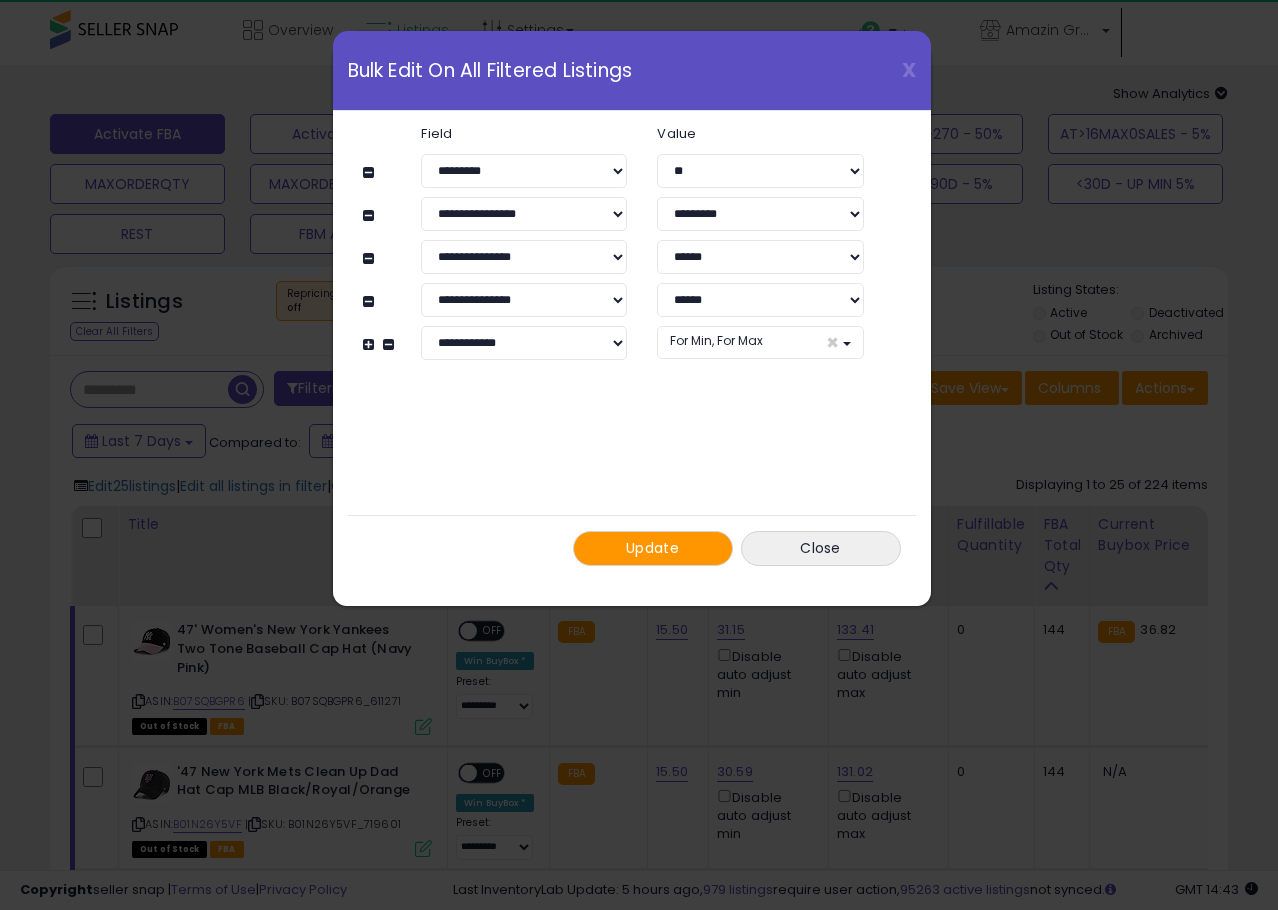 click on "Update" at bounding box center (653, 548) 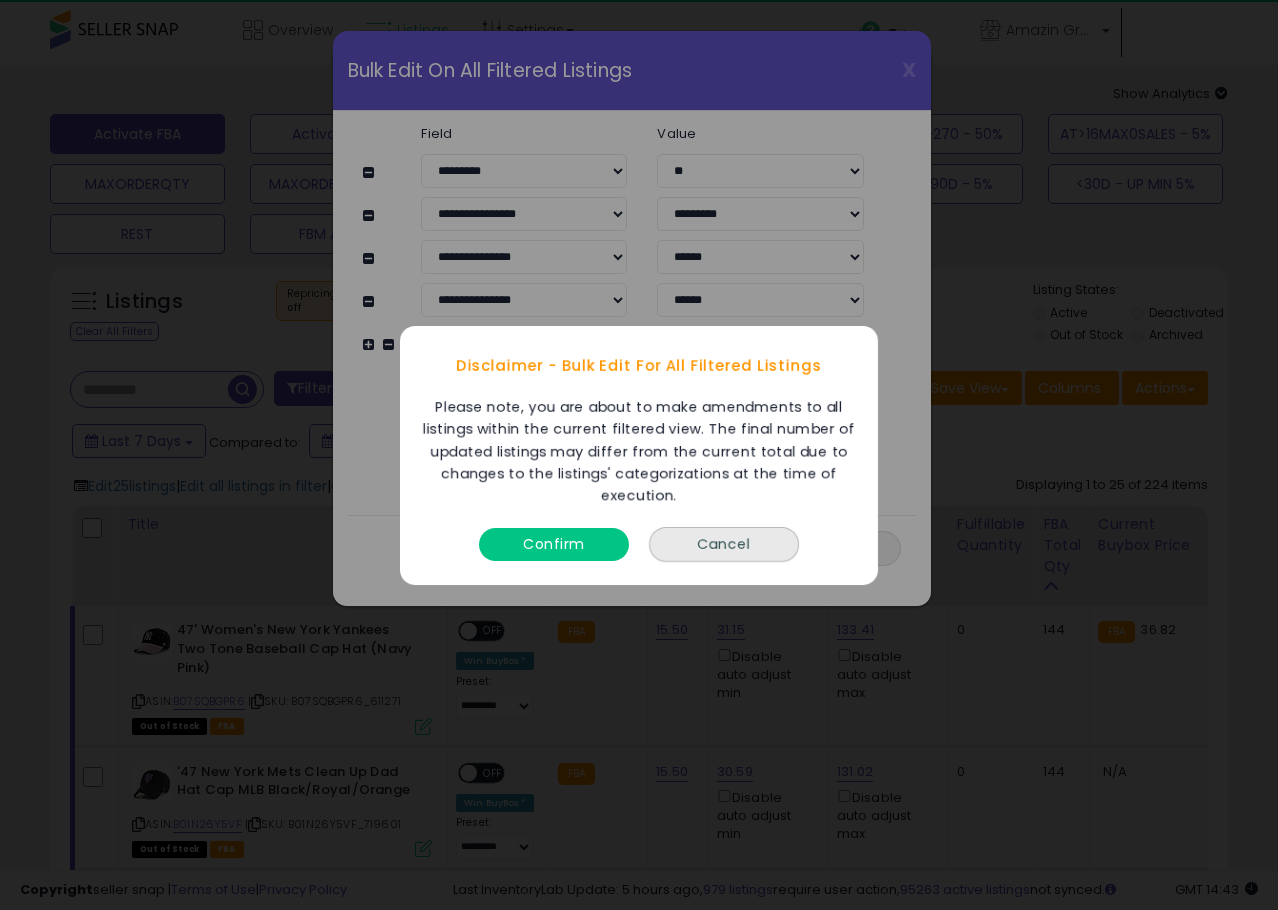 click on "Cancel" at bounding box center (724, 543) 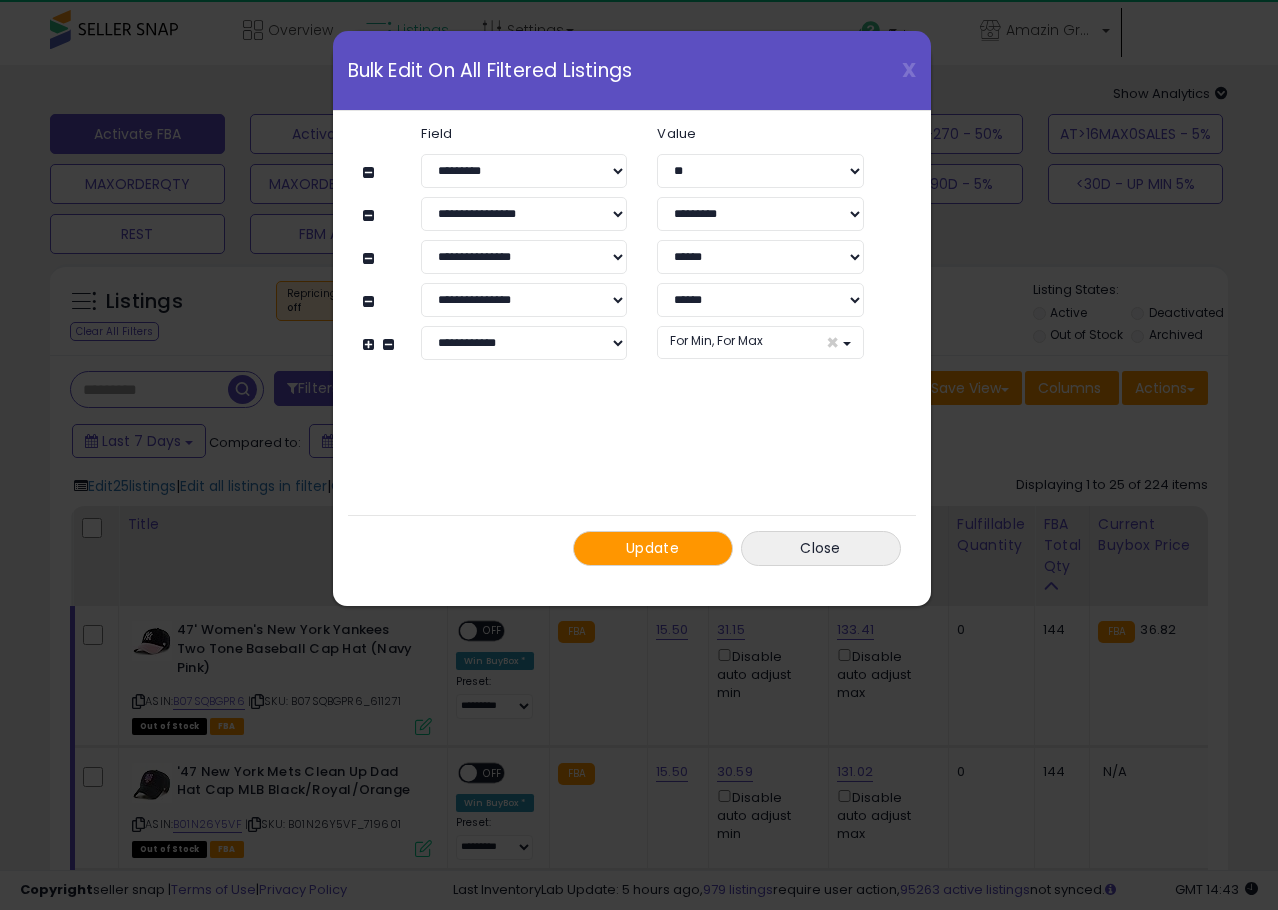 click on "Update" at bounding box center (652, 548) 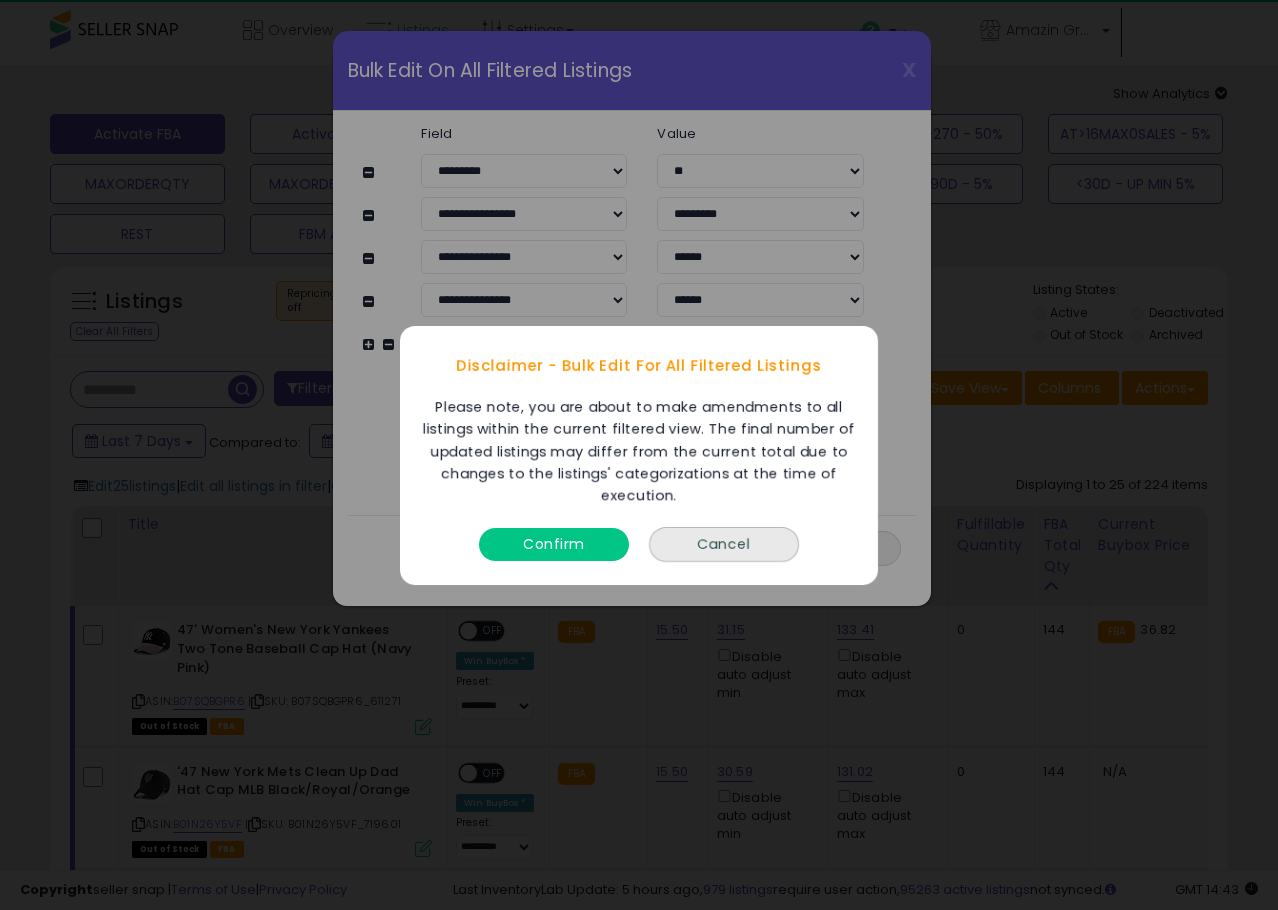 click on "Confirm" at bounding box center (554, 543) 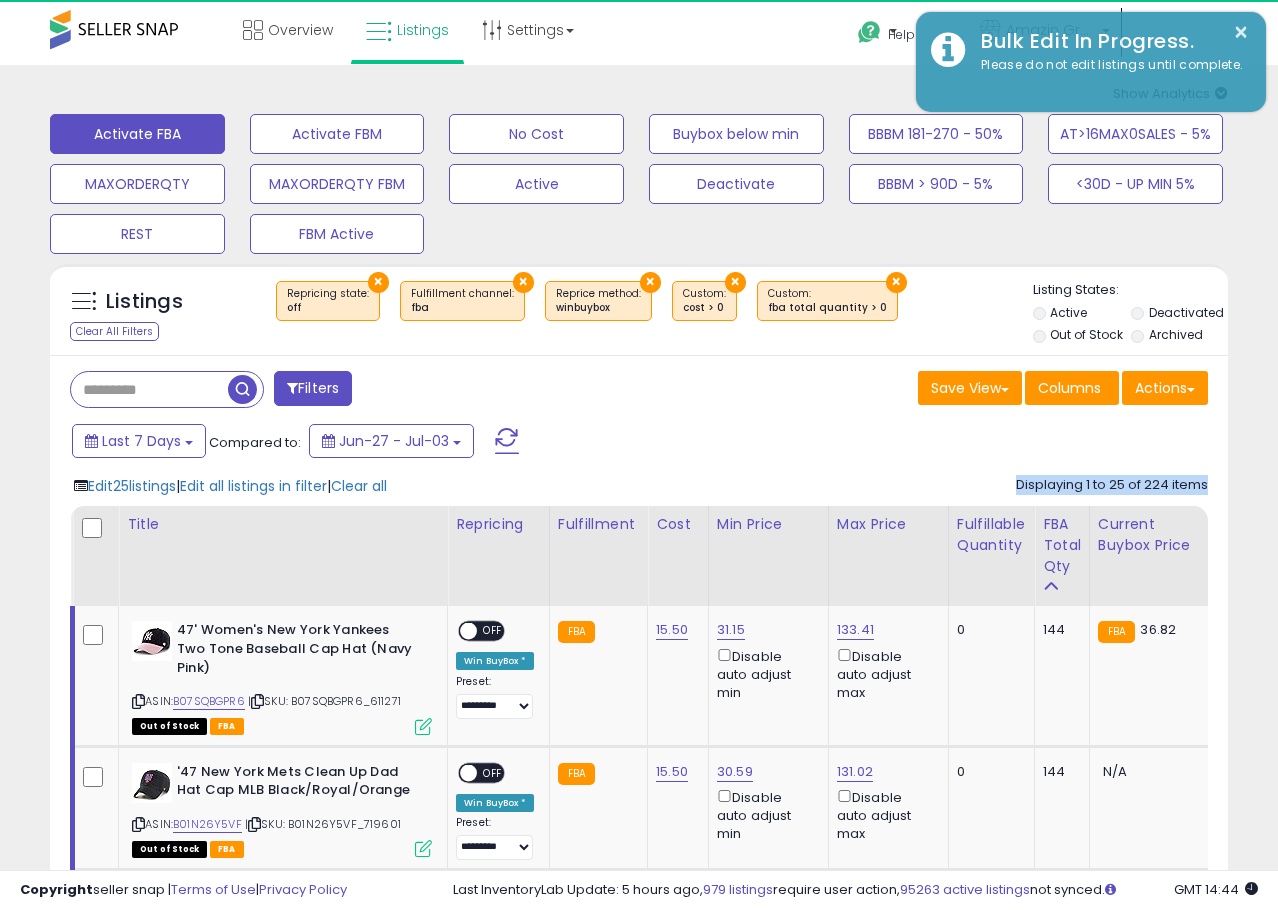 drag, startPoint x: 1017, startPoint y: 485, endPoint x: 1208, endPoint y: 482, distance: 191.02356 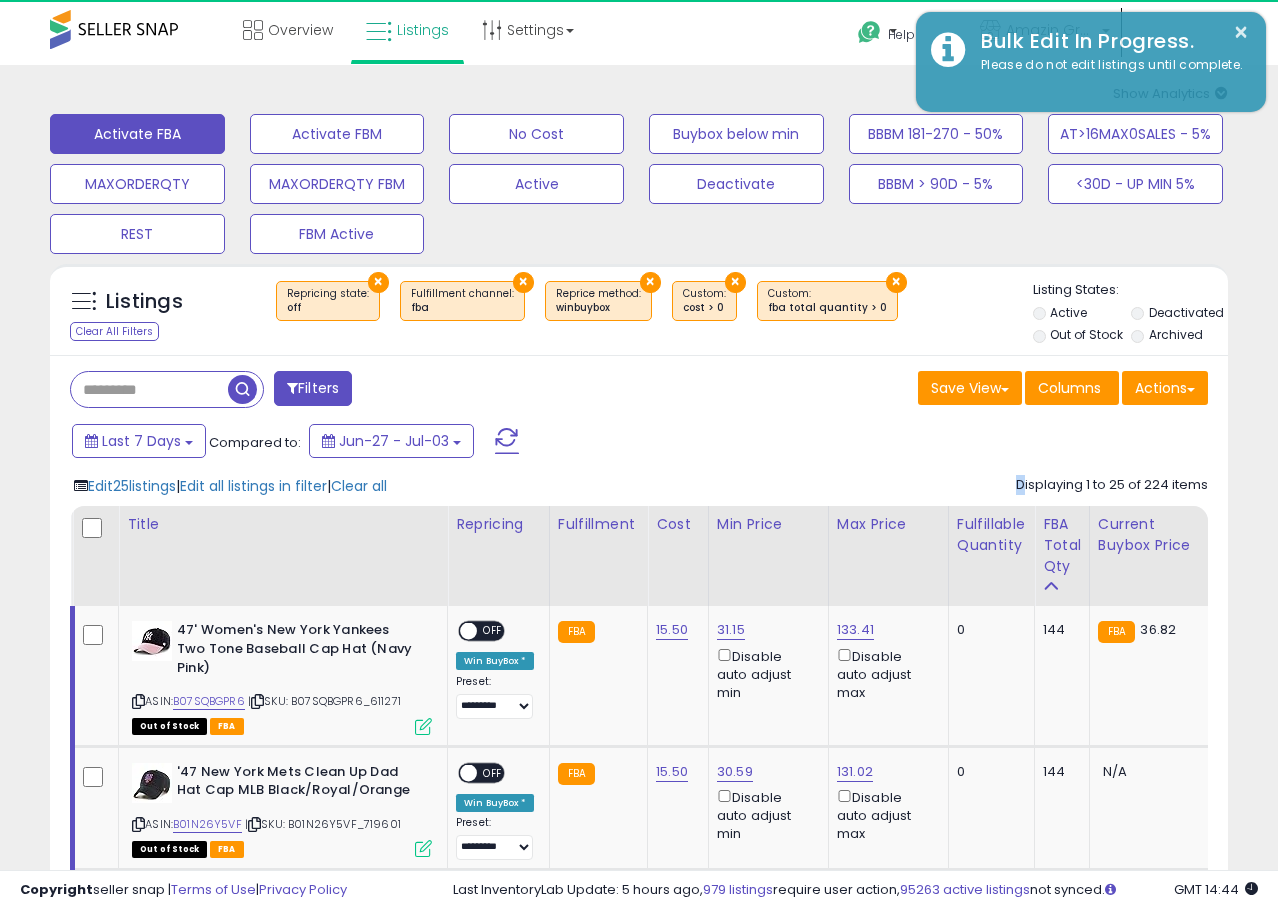click on "Displaying 1 to 25 of 224 items" at bounding box center [1112, 485] 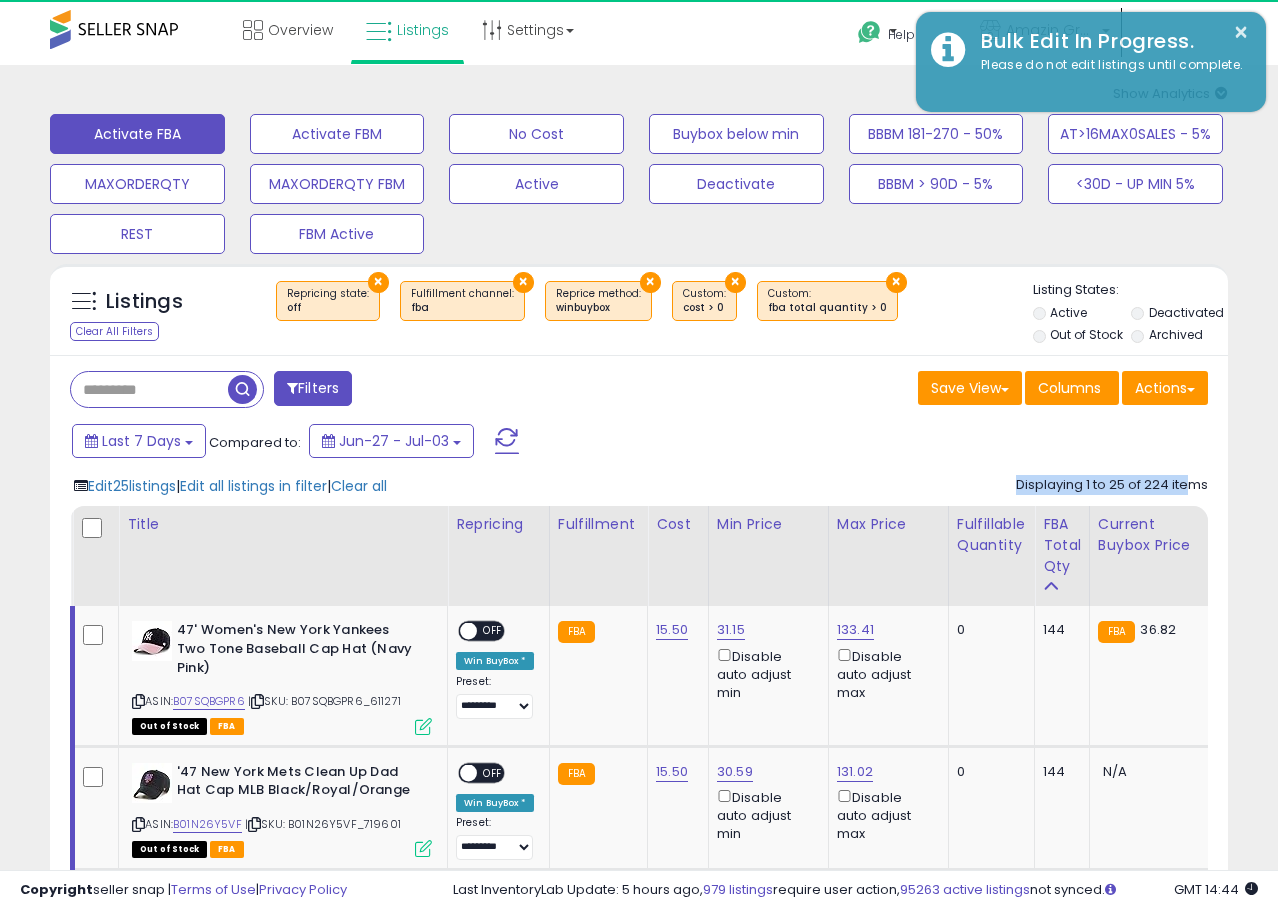 drag, startPoint x: 1017, startPoint y: 489, endPoint x: 1184, endPoint y: 489, distance: 167 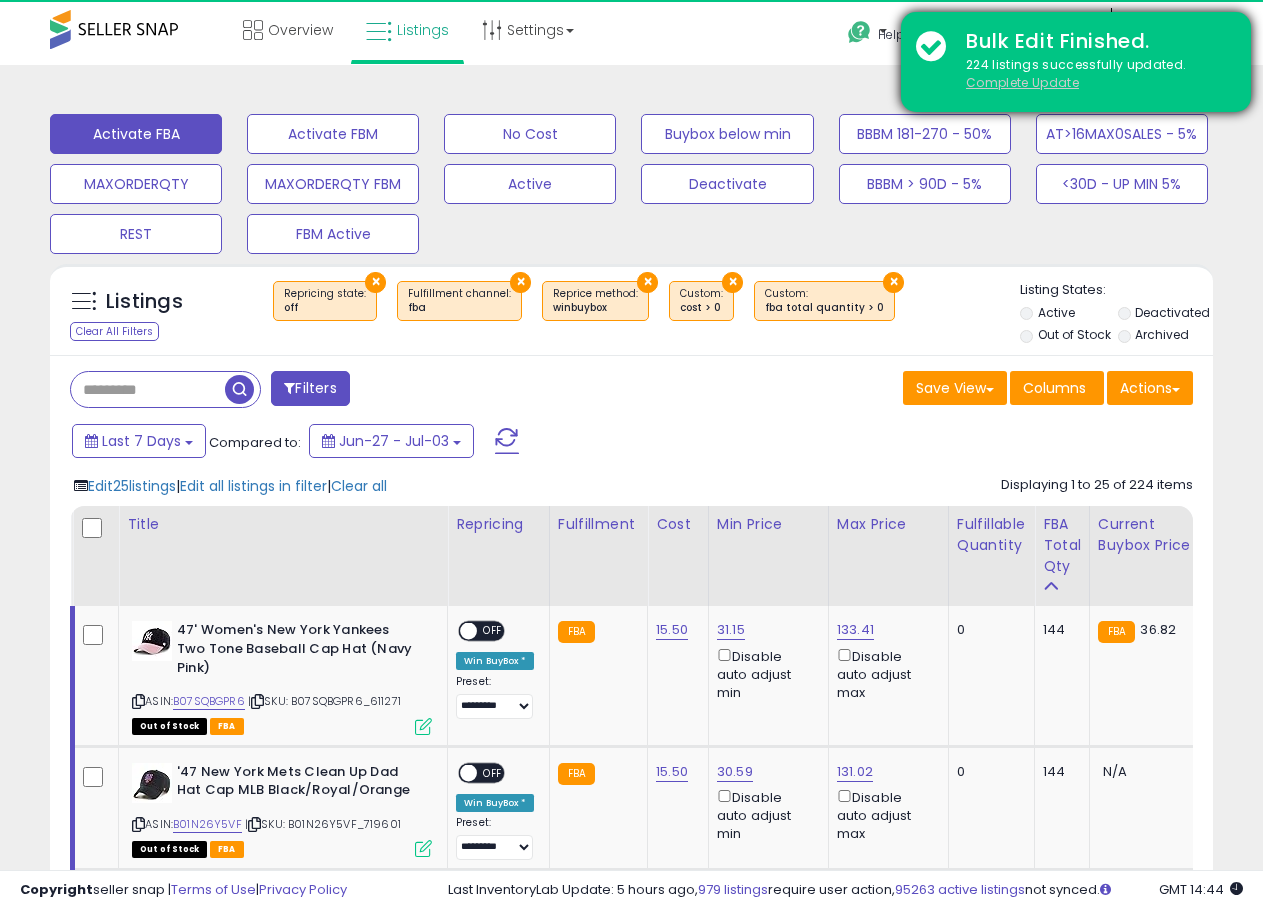 click on "Complete Update" at bounding box center [1022, 82] 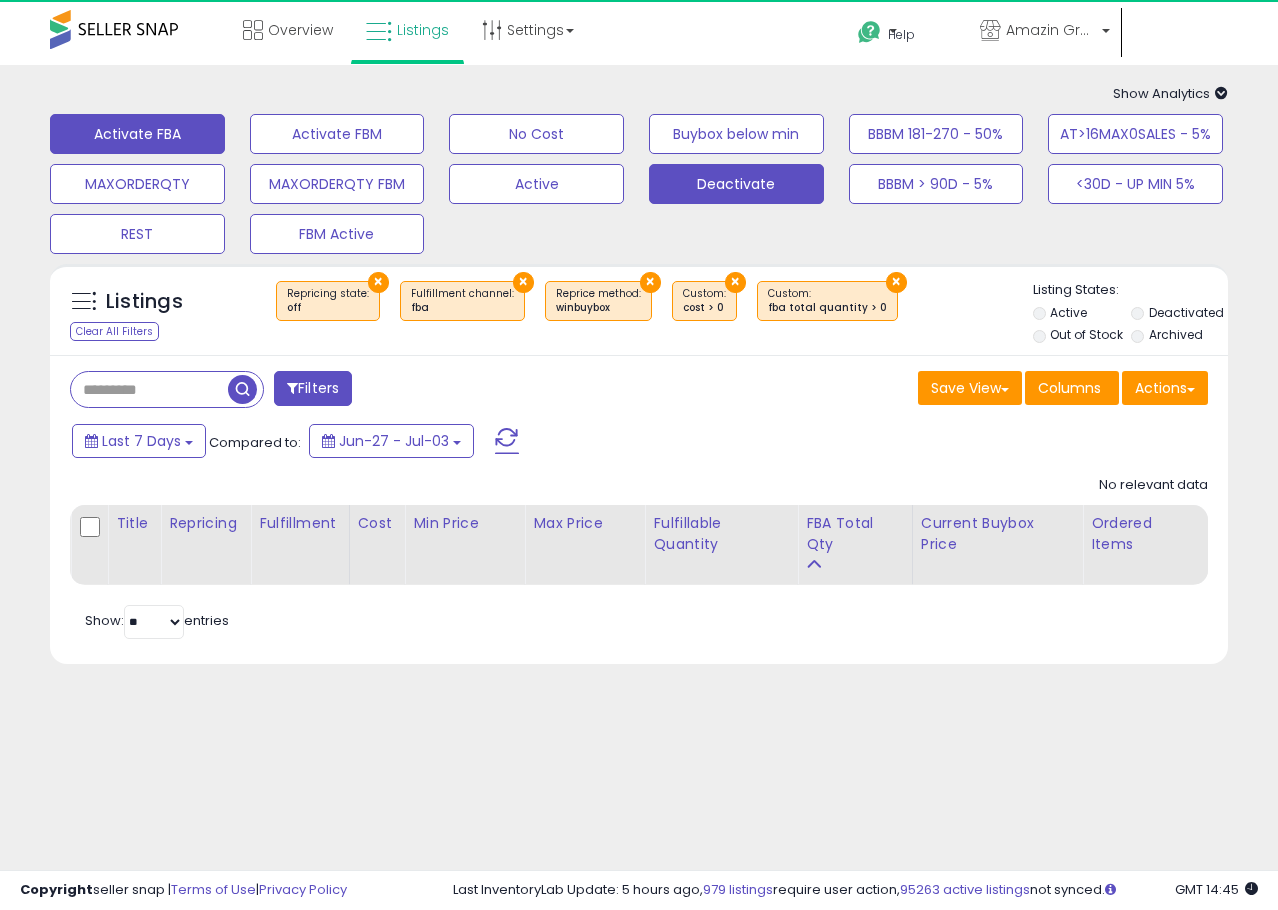 click on "Deactivate" at bounding box center [337, 134] 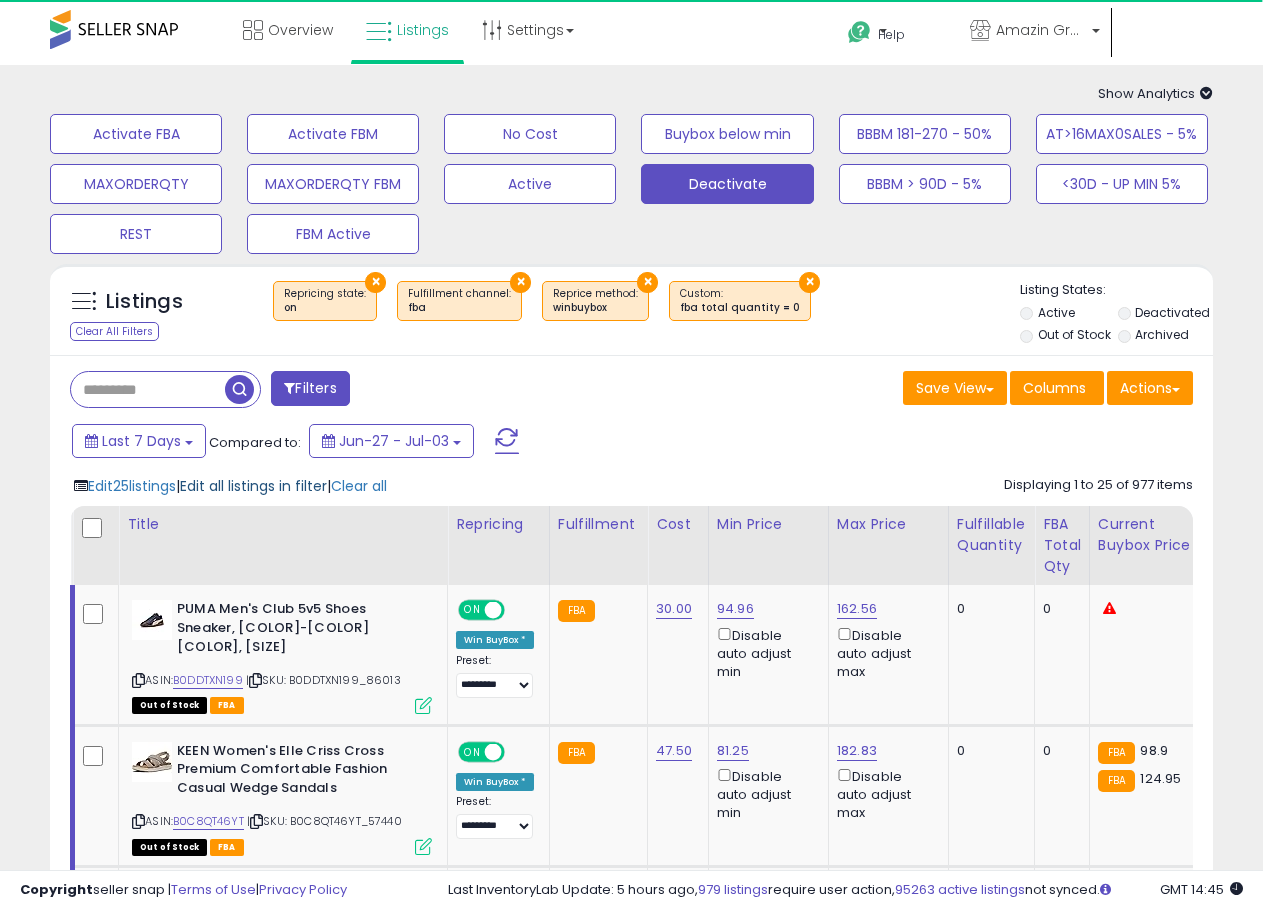 click on "Edit all listings in filter" at bounding box center [253, 486] 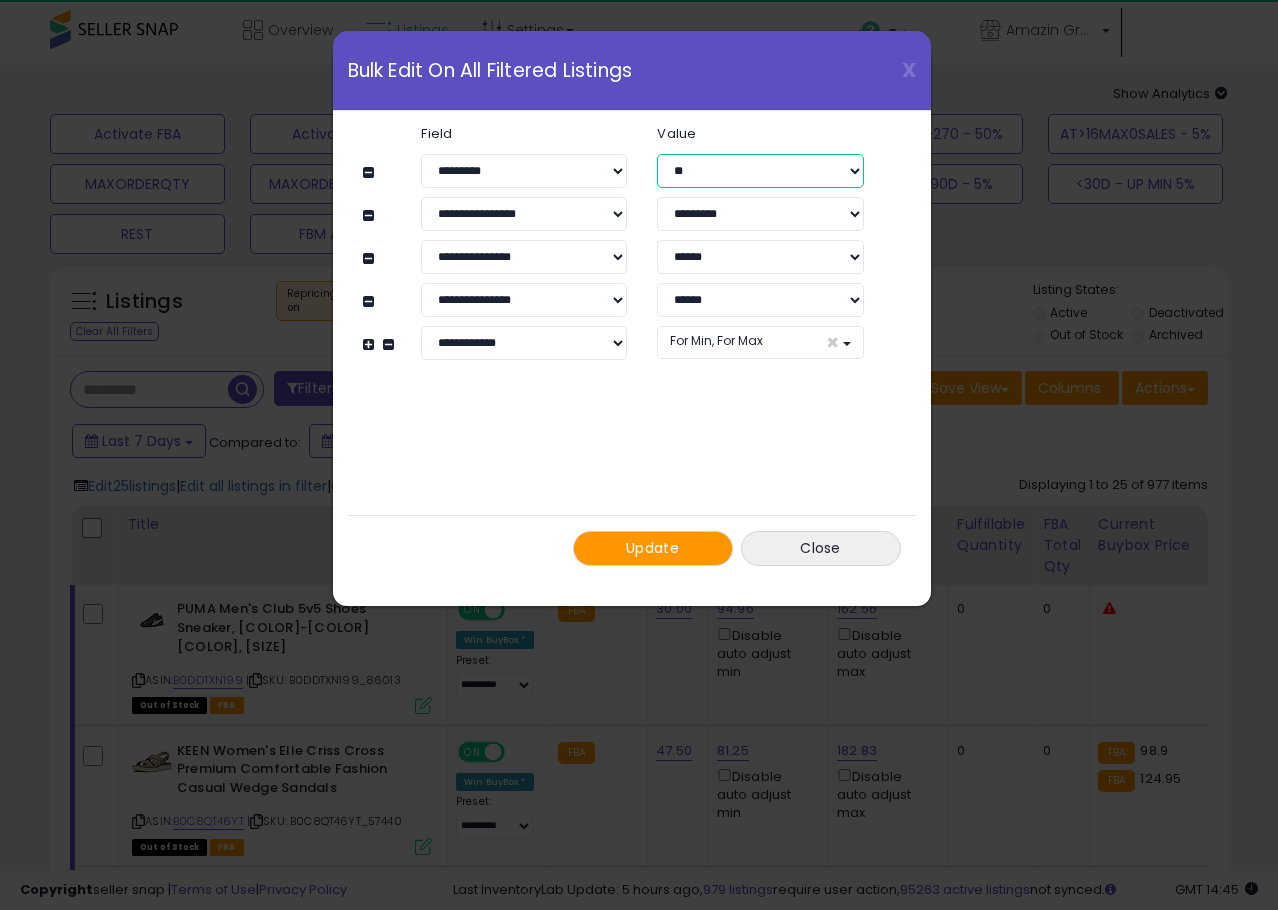 click on "**
***" at bounding box center (760, 171) 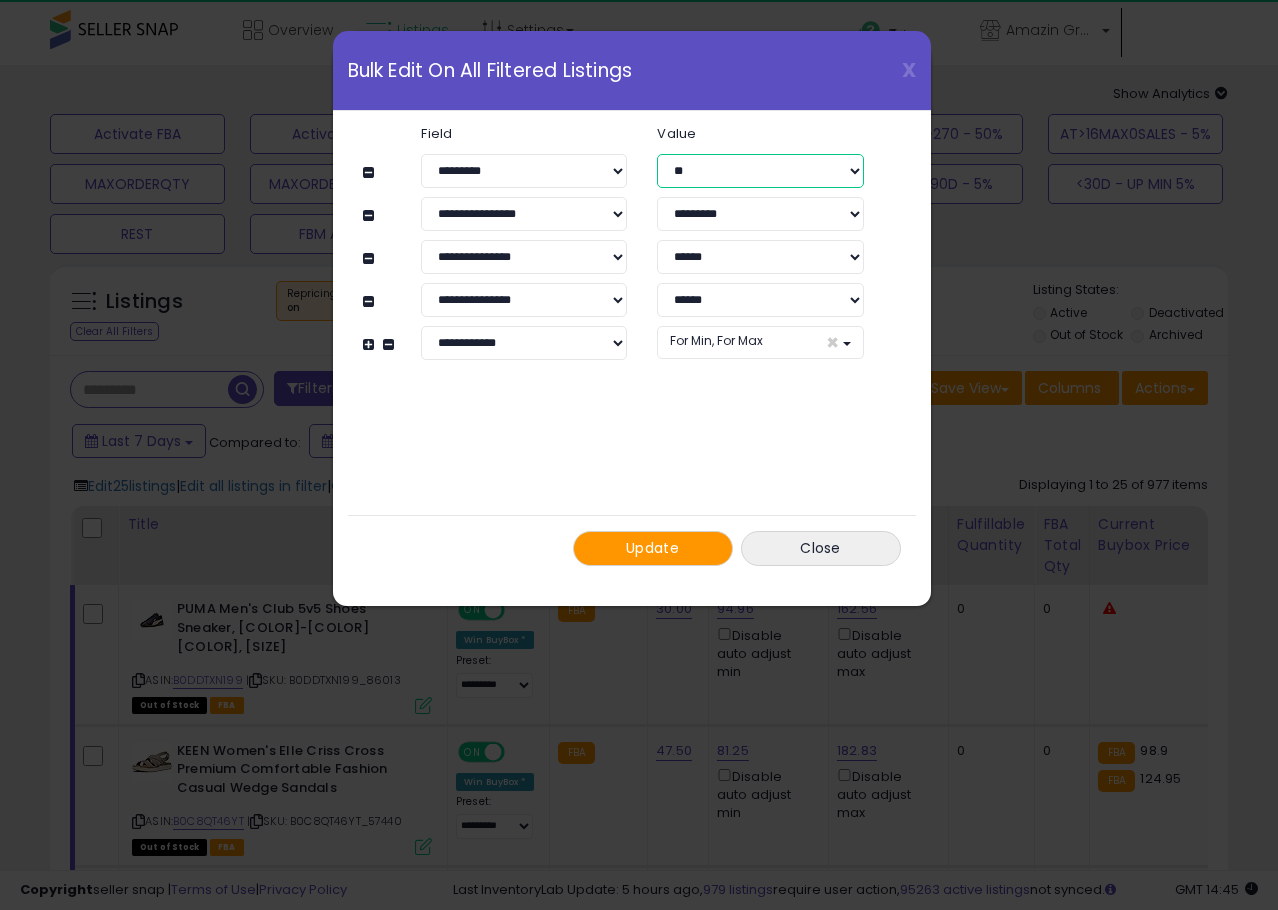 select on "***" 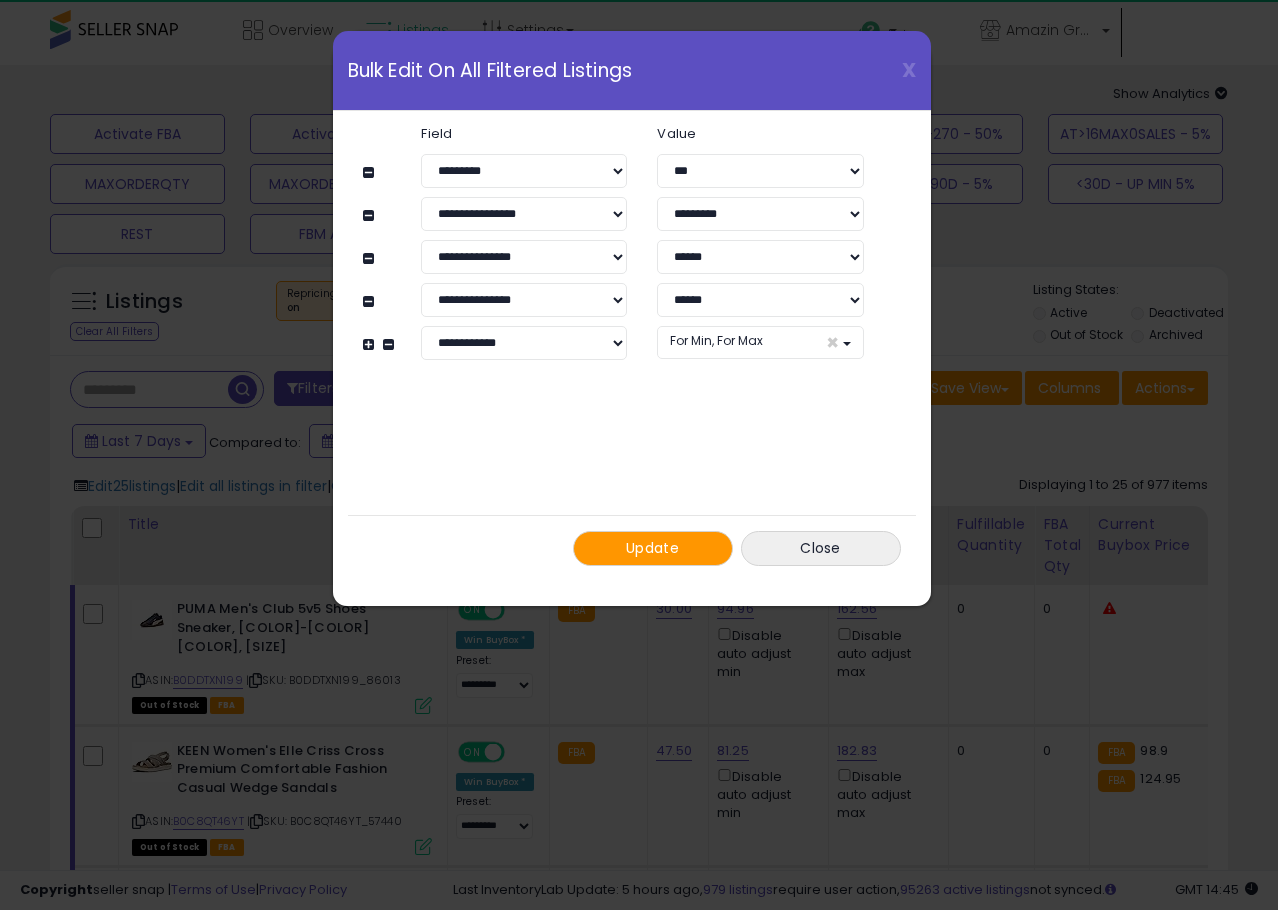 click on "**********" at bounding box center (632, 346) 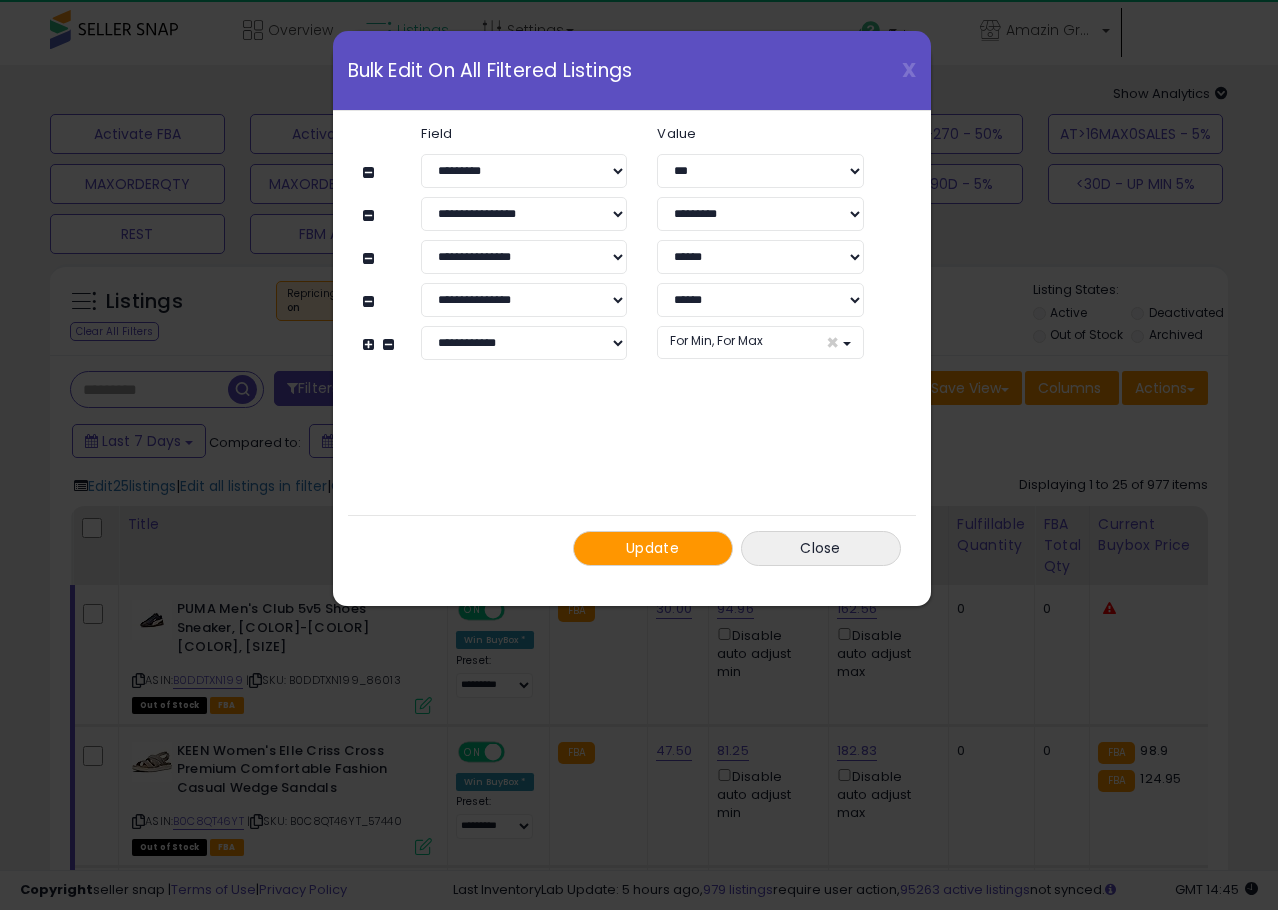 click on "Update" at bounding box center [652, 548] 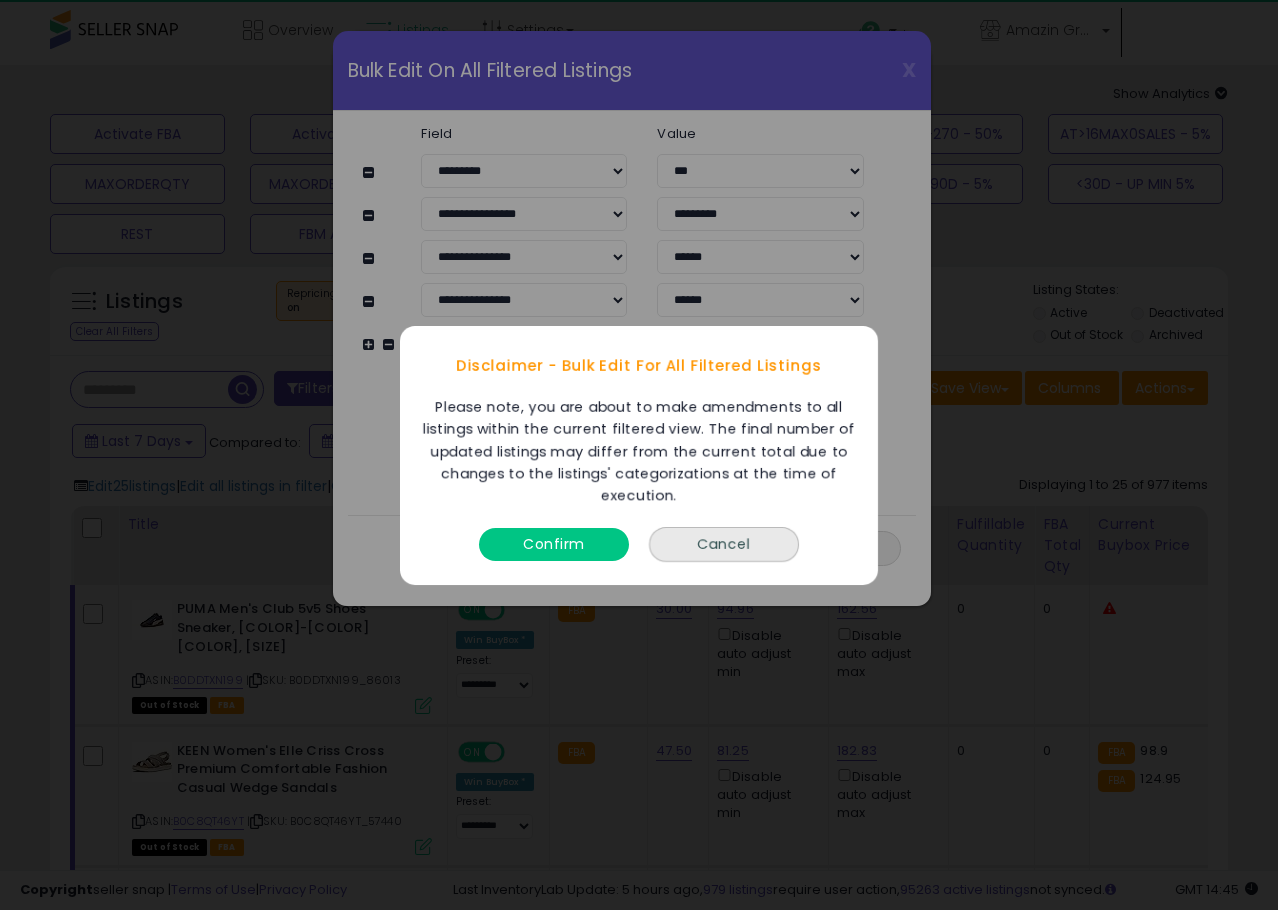 click on "Confirm" at bounding box center (554, 543) 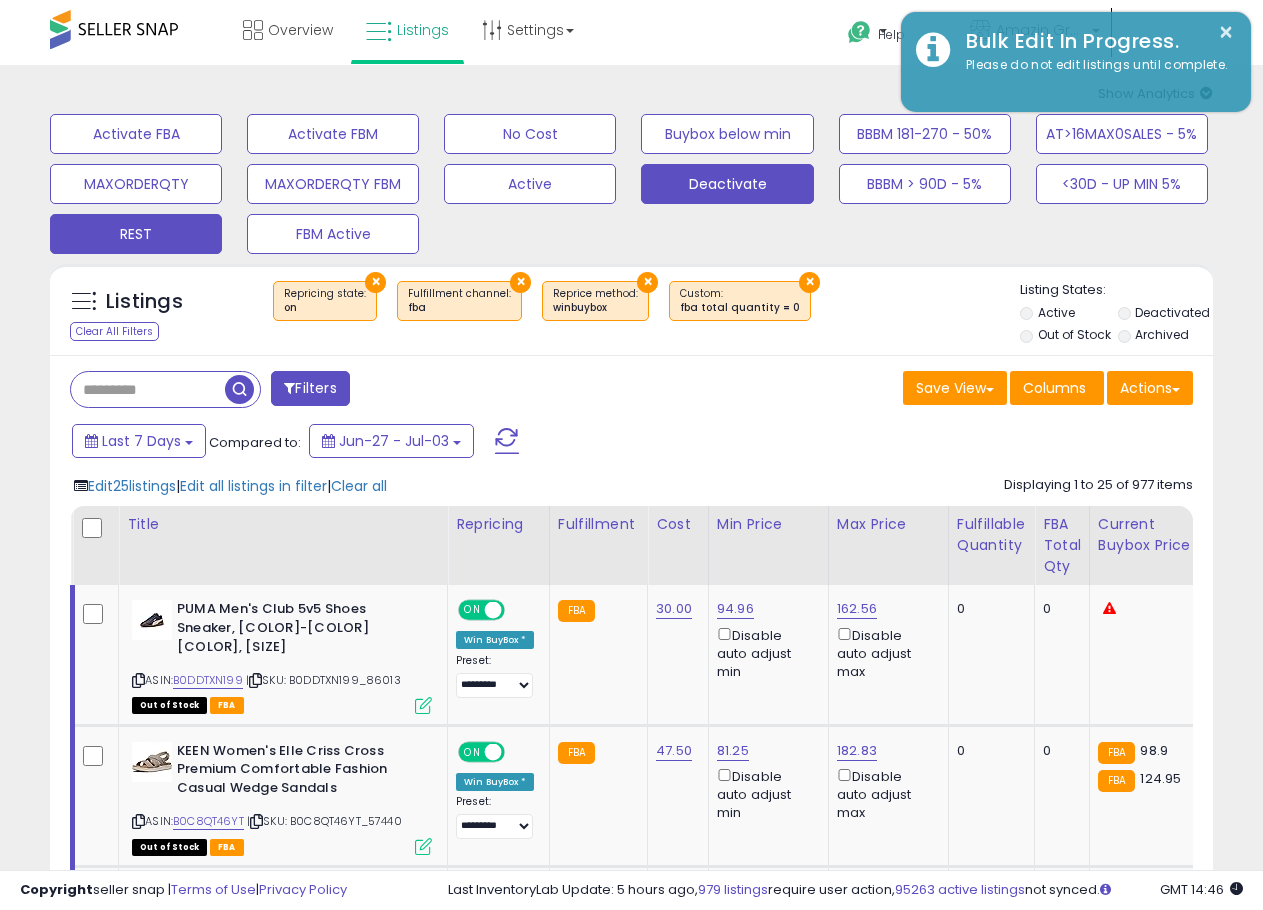 click on "REST" at bounding box center (136, 134) 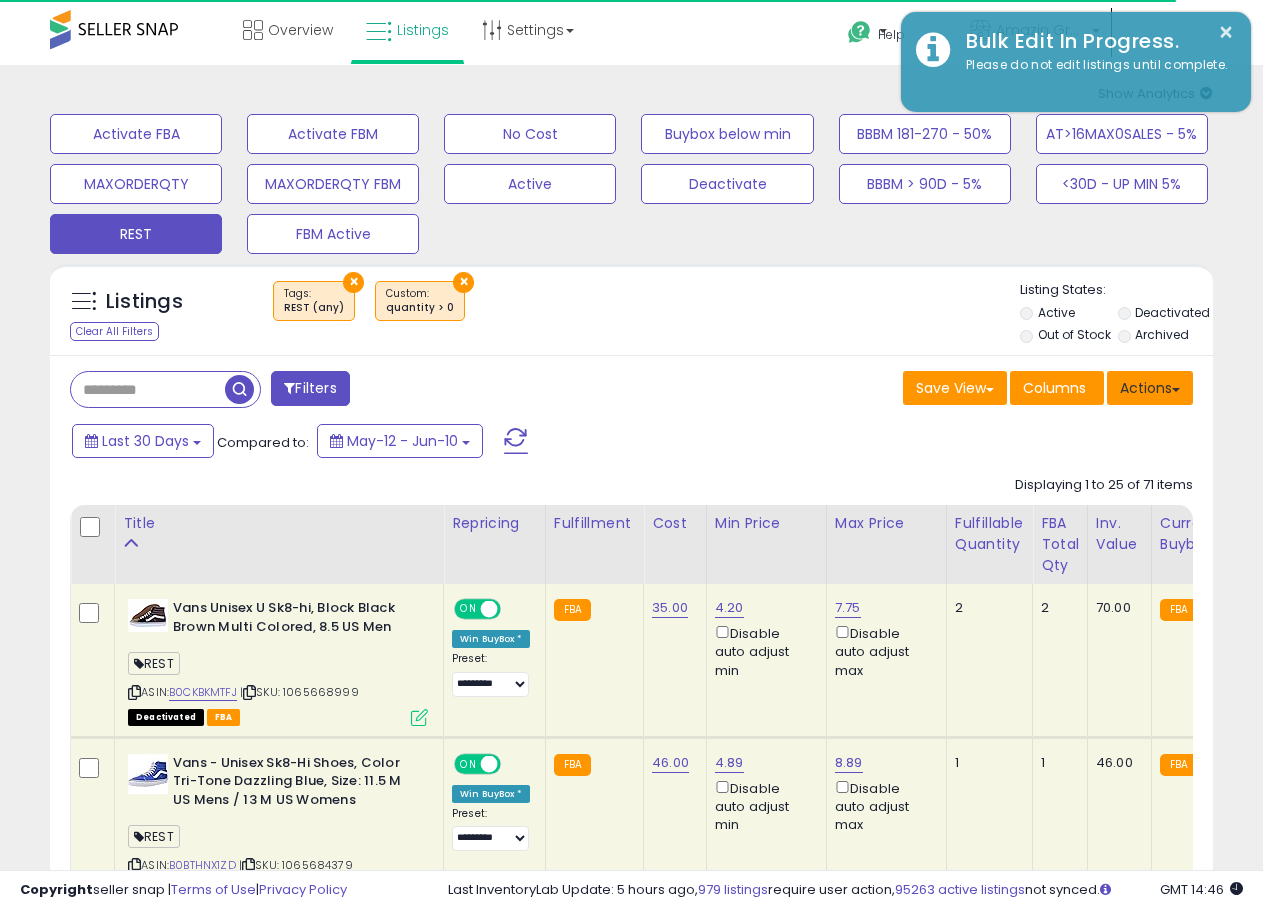 click on "Actions" at bounding box center (1150, 388) 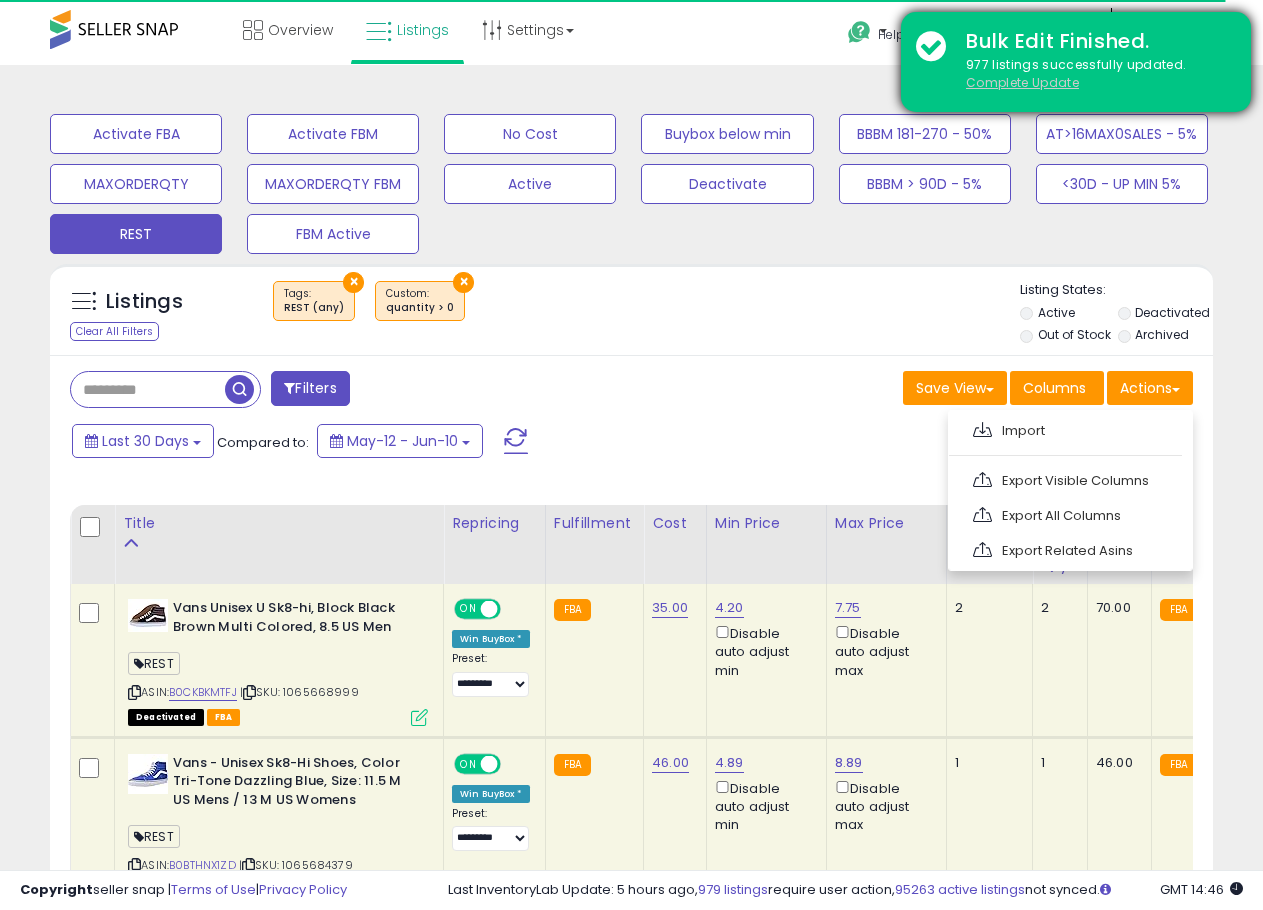 click on "Complete Update" at bounding box center [1022, 82] 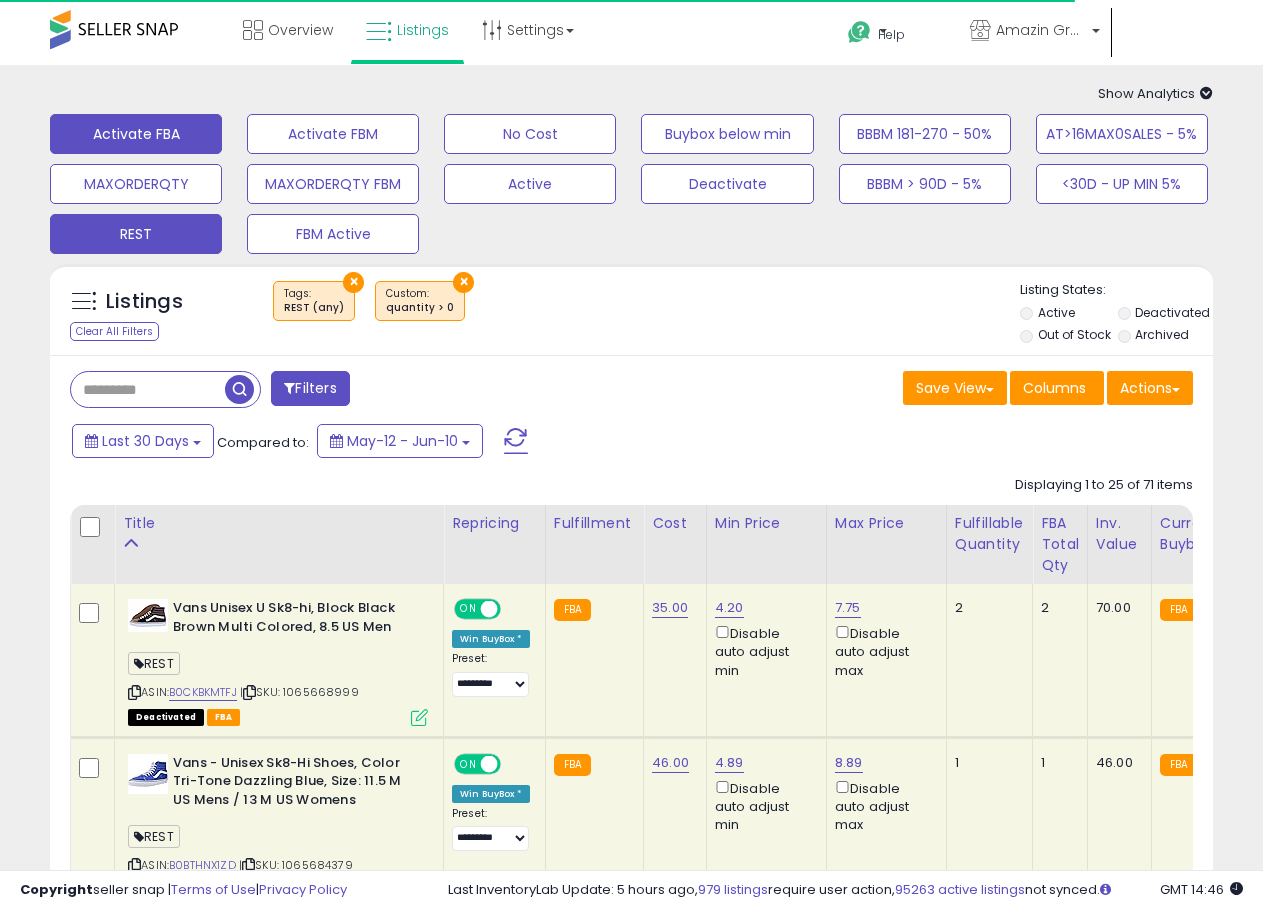 click on "Activate FBA" at bounding box center (136, 134) 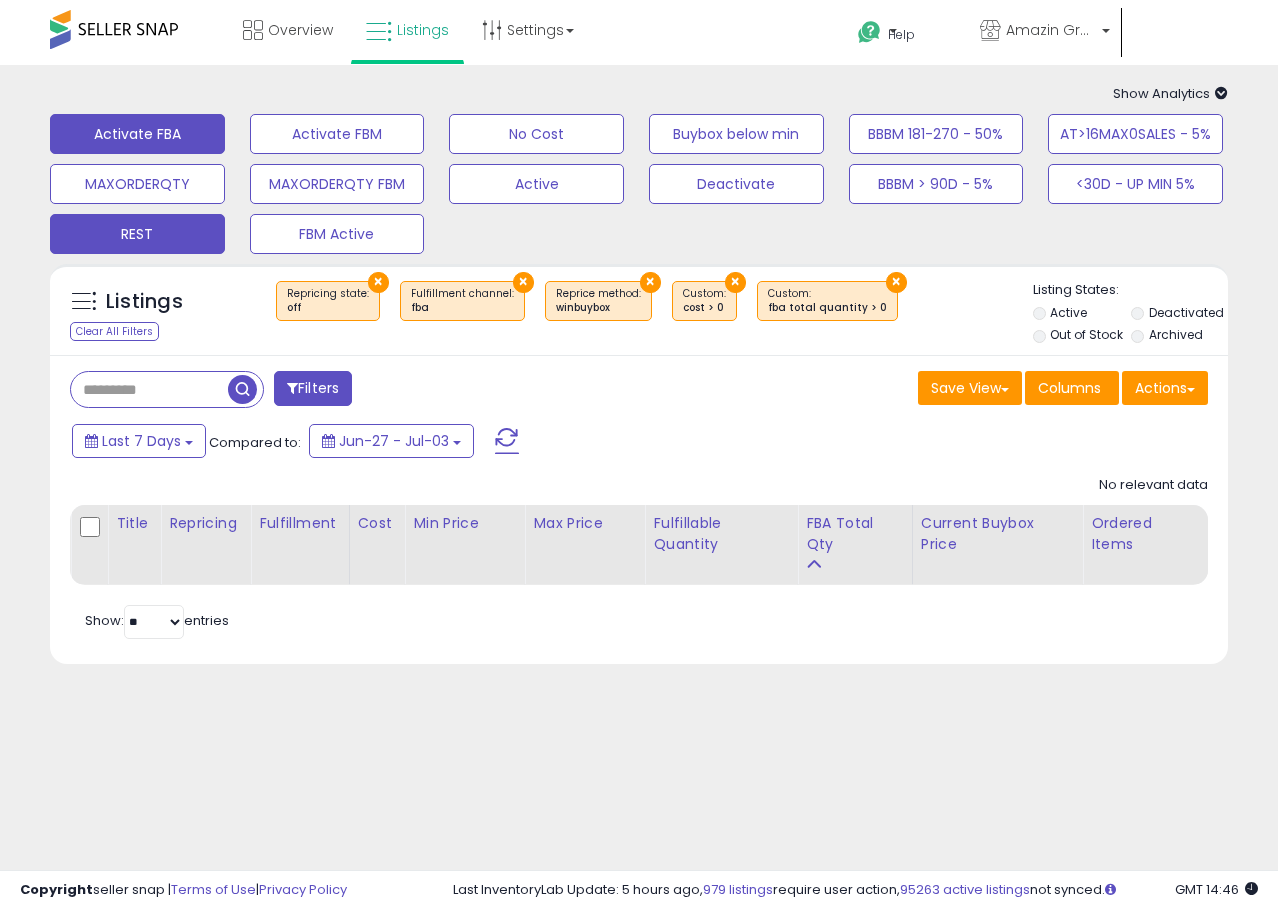 click on "REST" at bounding box center (337, 134) 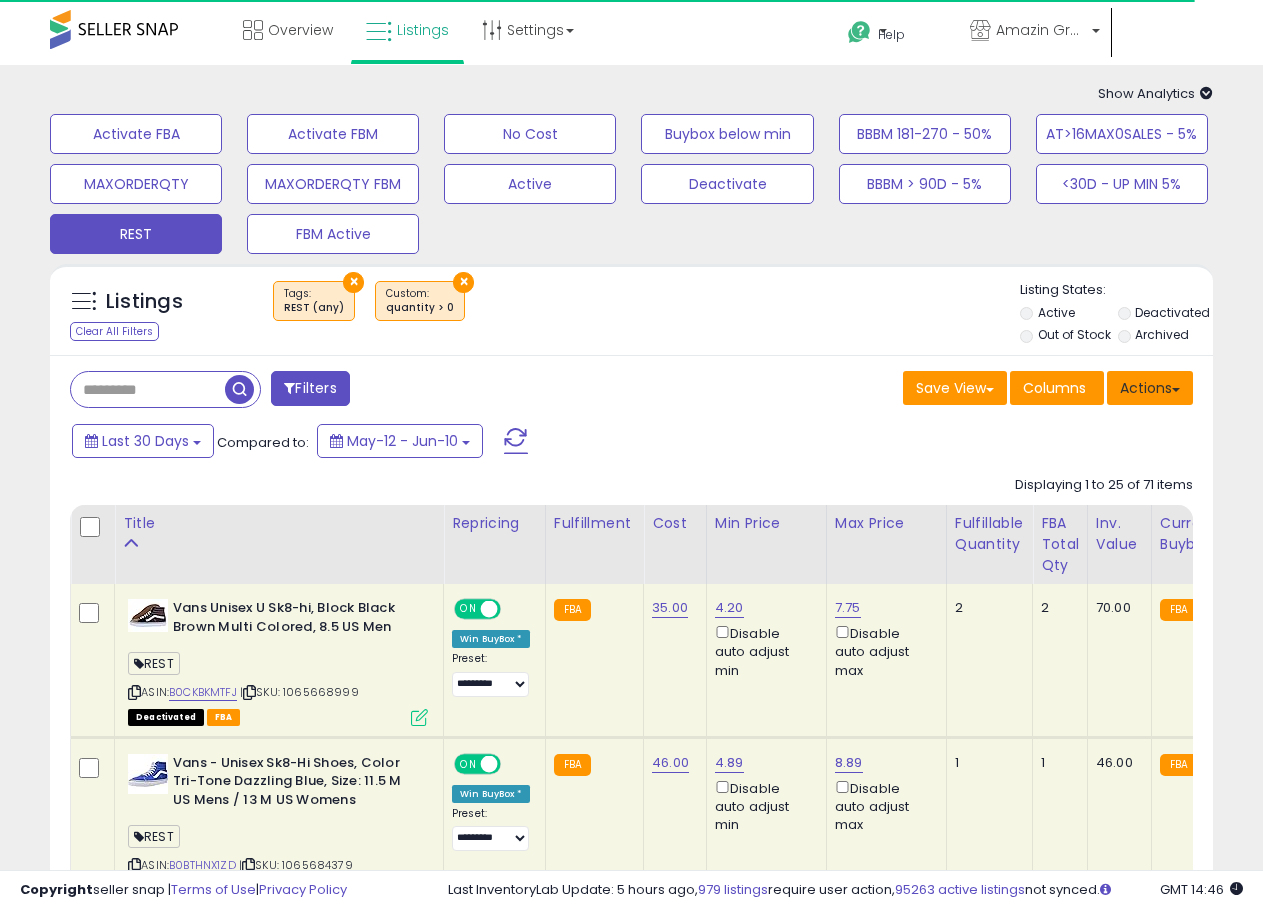 click on "Actions" at bounding box center (1150, 388) 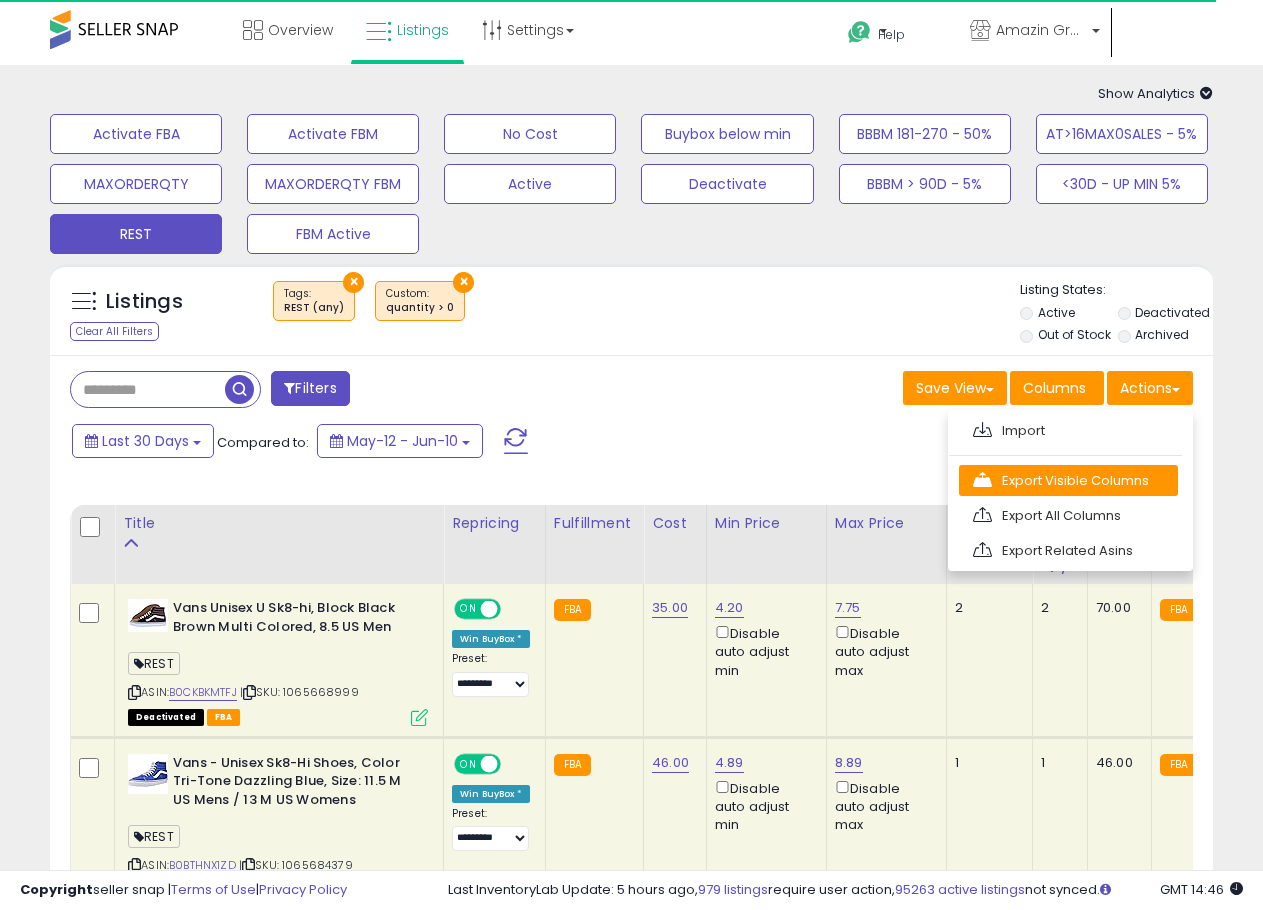 click on "Export Visible Columns" at bounding box center [1068, 480] 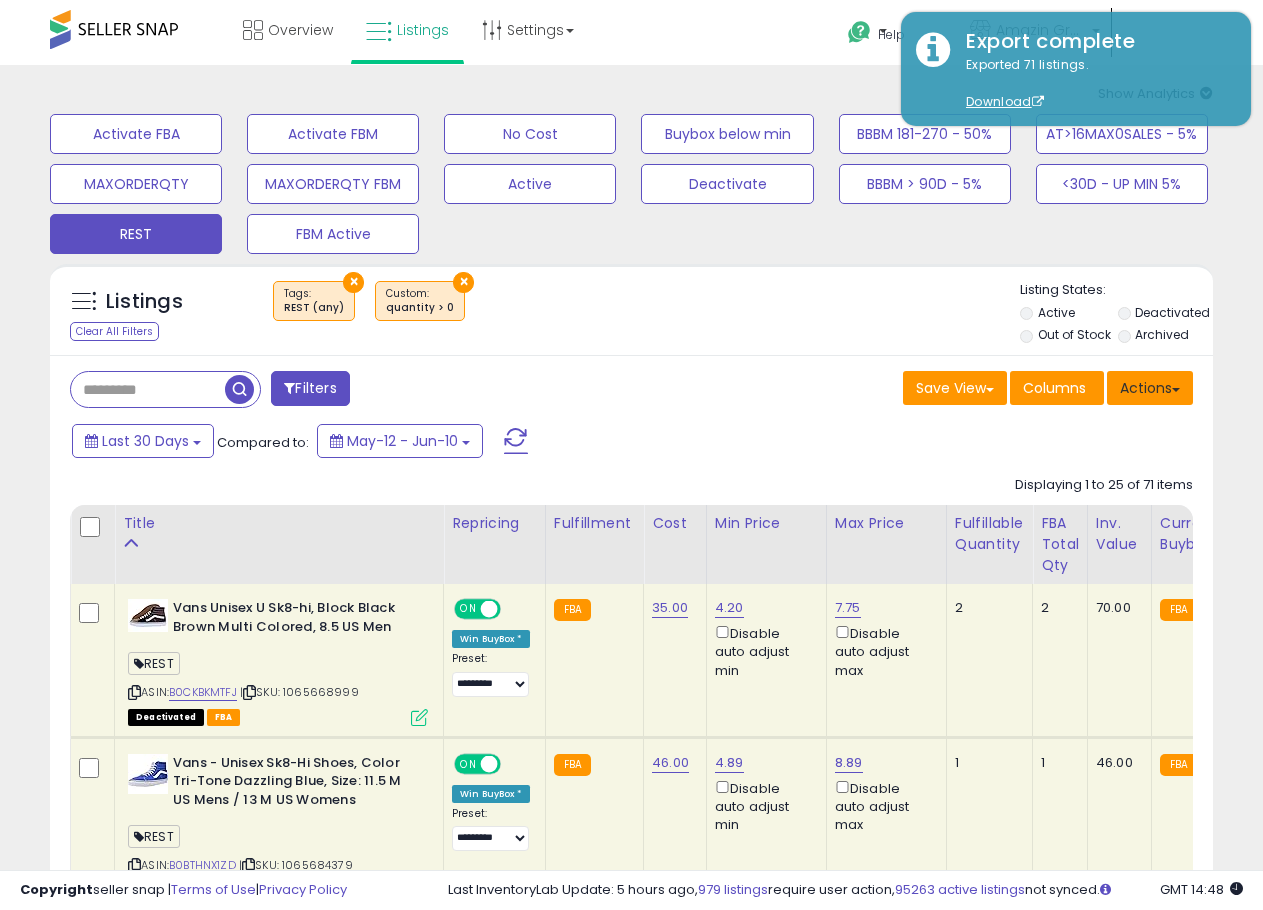 click on "Actions" at bounding box center [1150, 388] 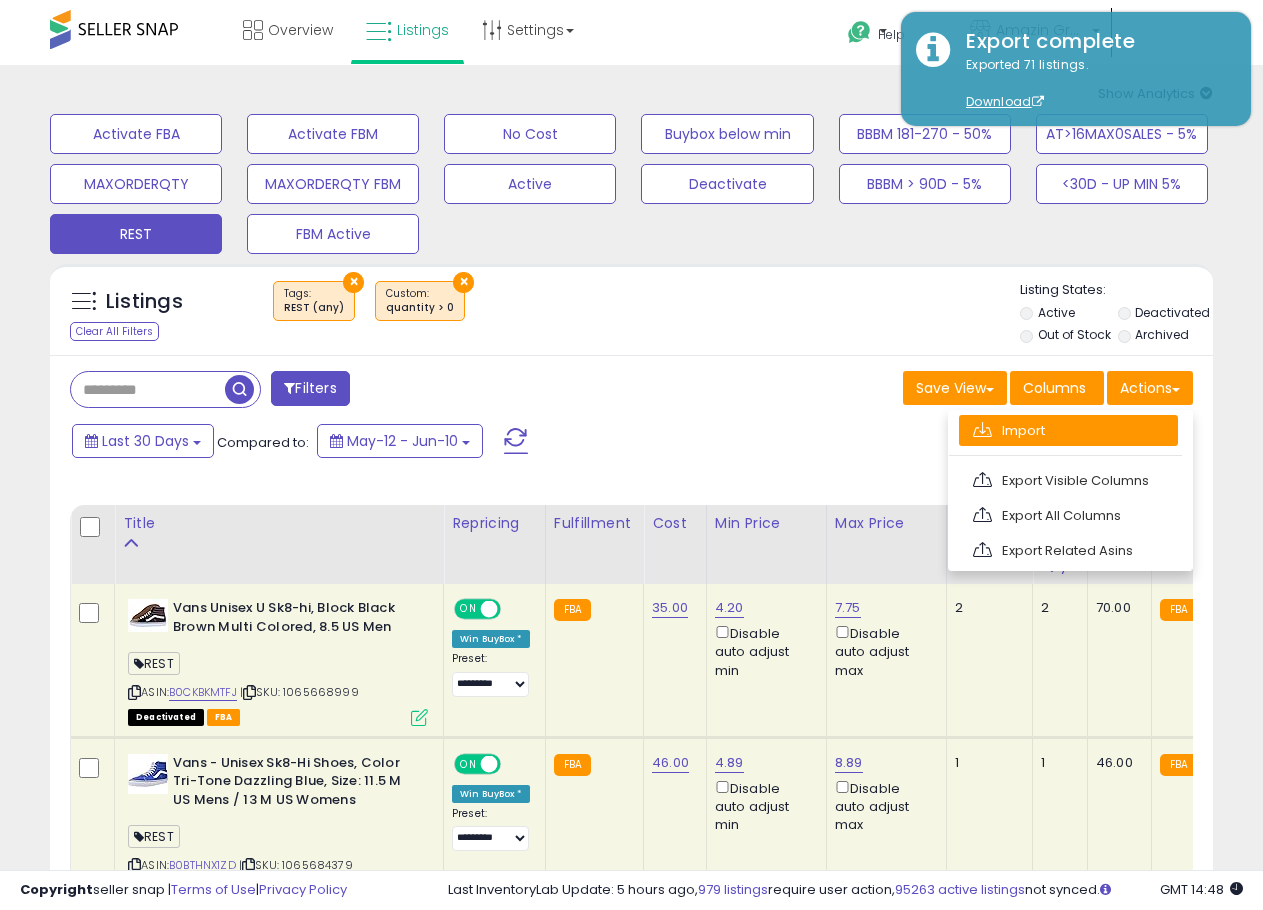 click on "Import" at bounding box center [1068, 430] 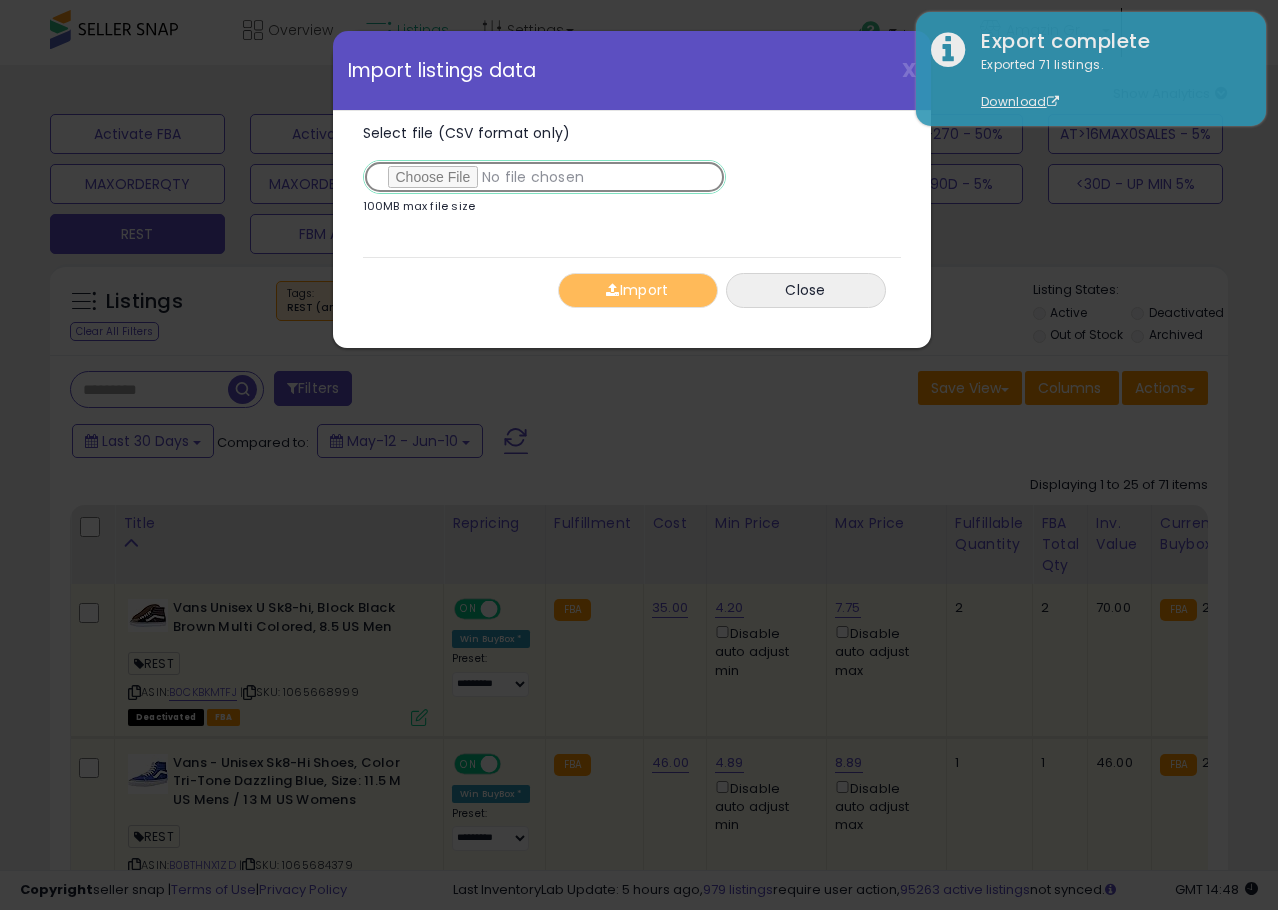 click on "Select file (CSV format only)" at bounding box center (544, 177) 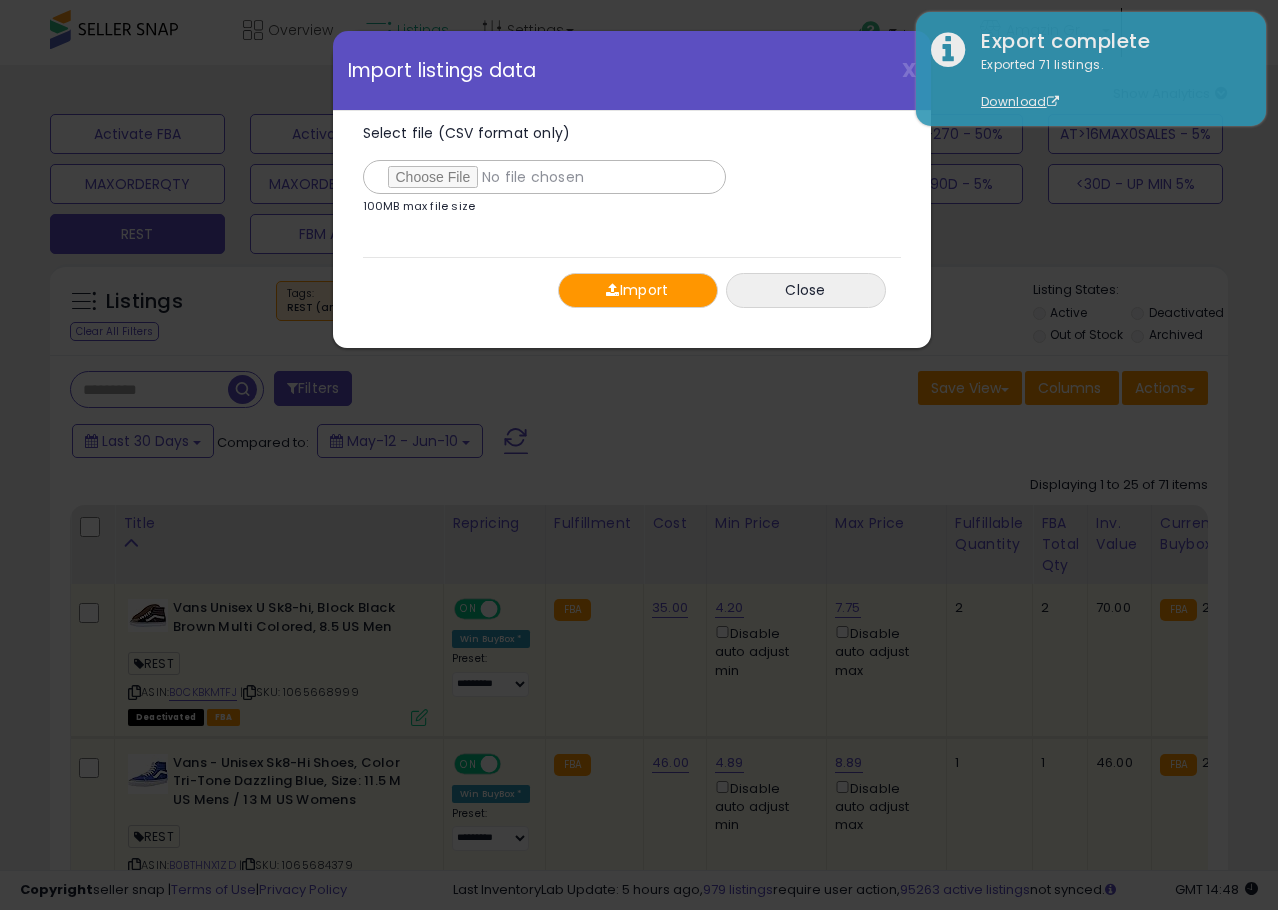 click on "Import" at bounding box center (638, 290) 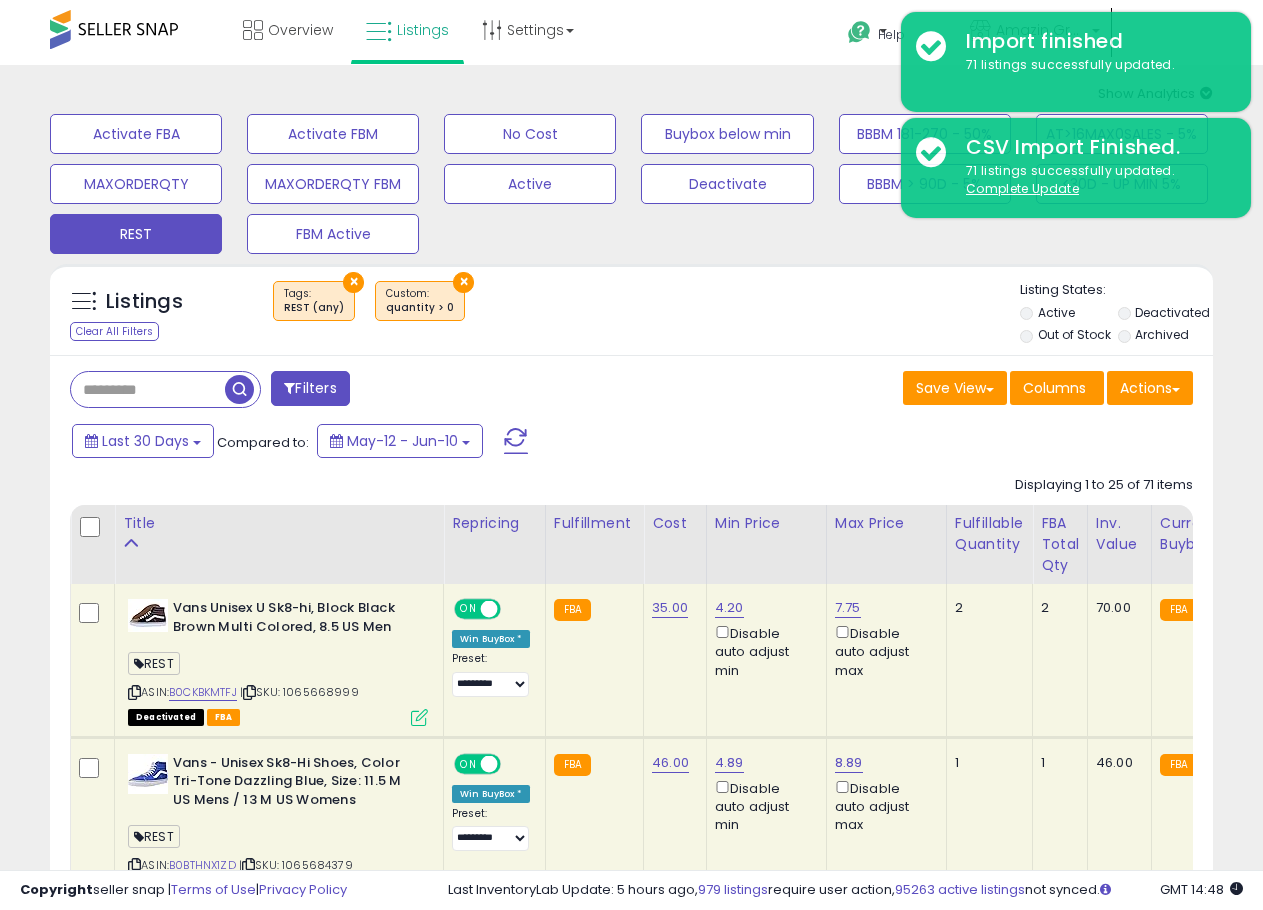 click on "Listings
Clear All Filters
× Tags REST (any)" at bounding box center (631, 315) 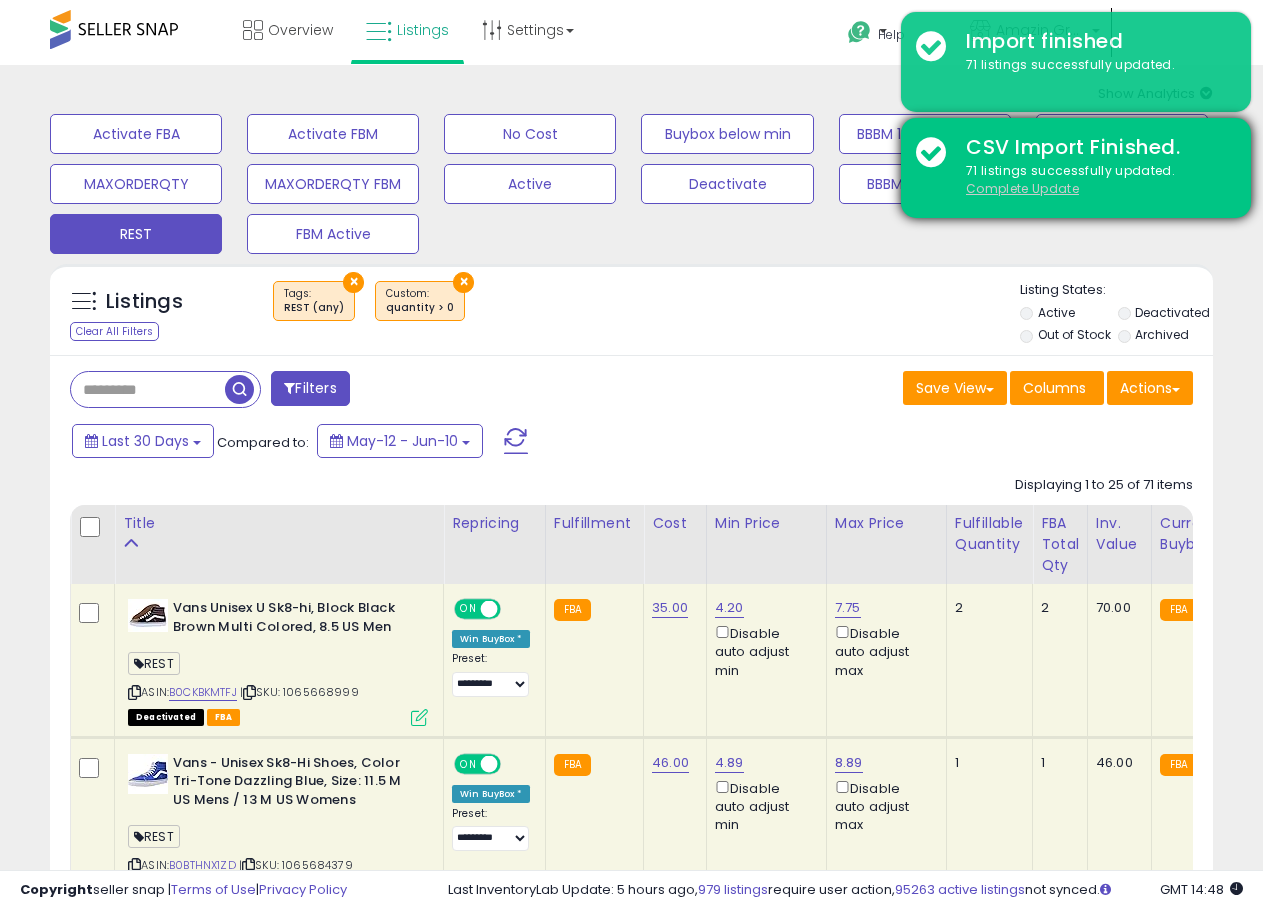 click on "Complete Update" at bounding box center (1022, 188) 